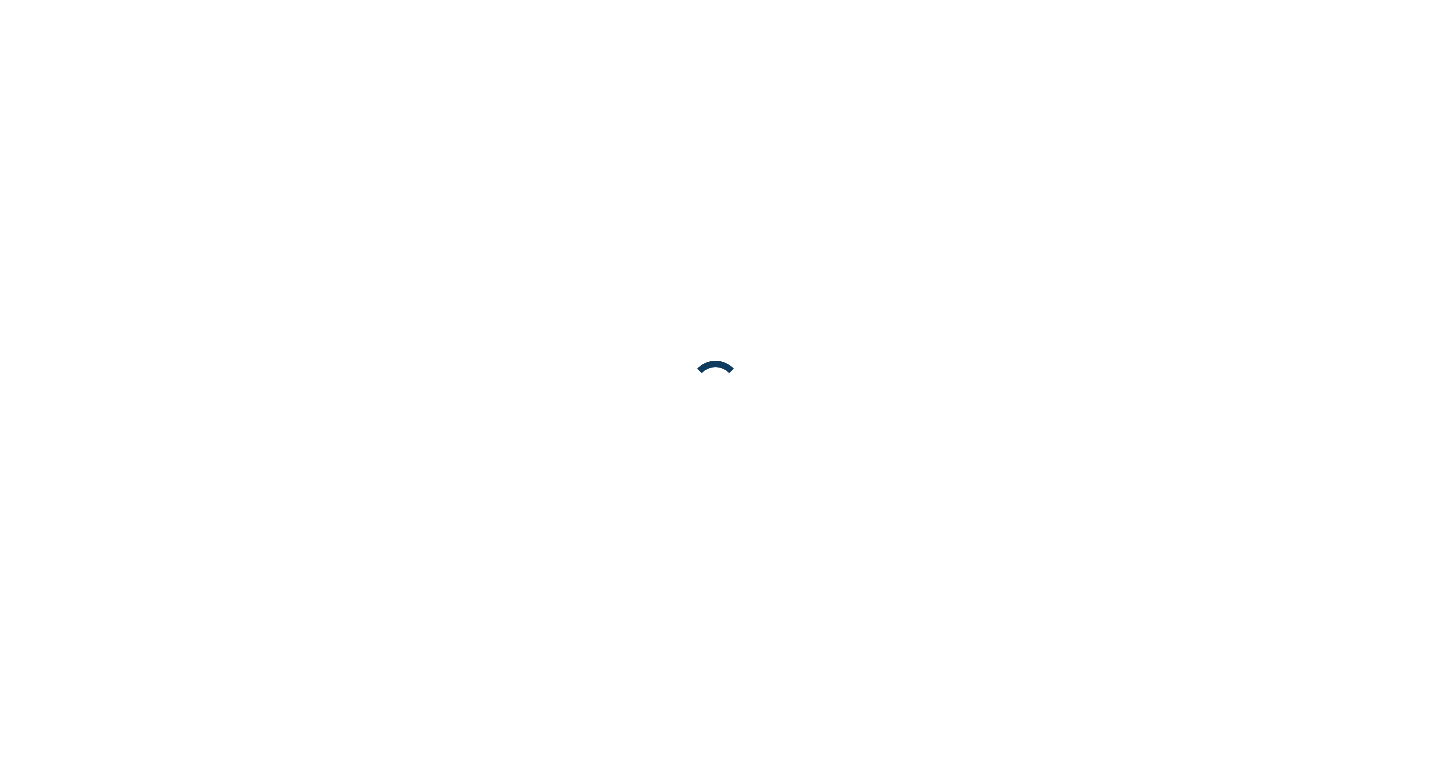 scroll, scrollTop: 0, scrollLeft: 0, axis: both 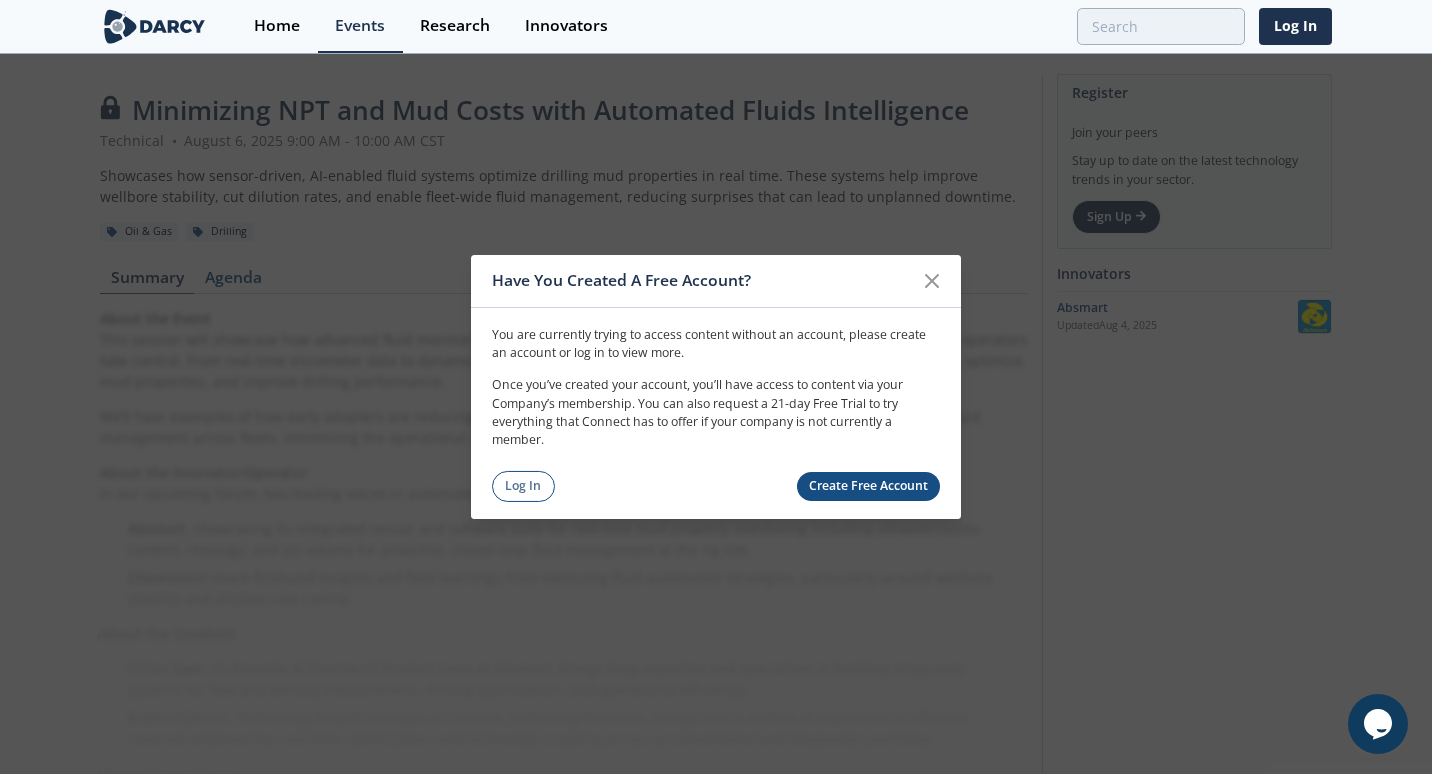 click on "Create Free Account" at bounding box center [869, 486] 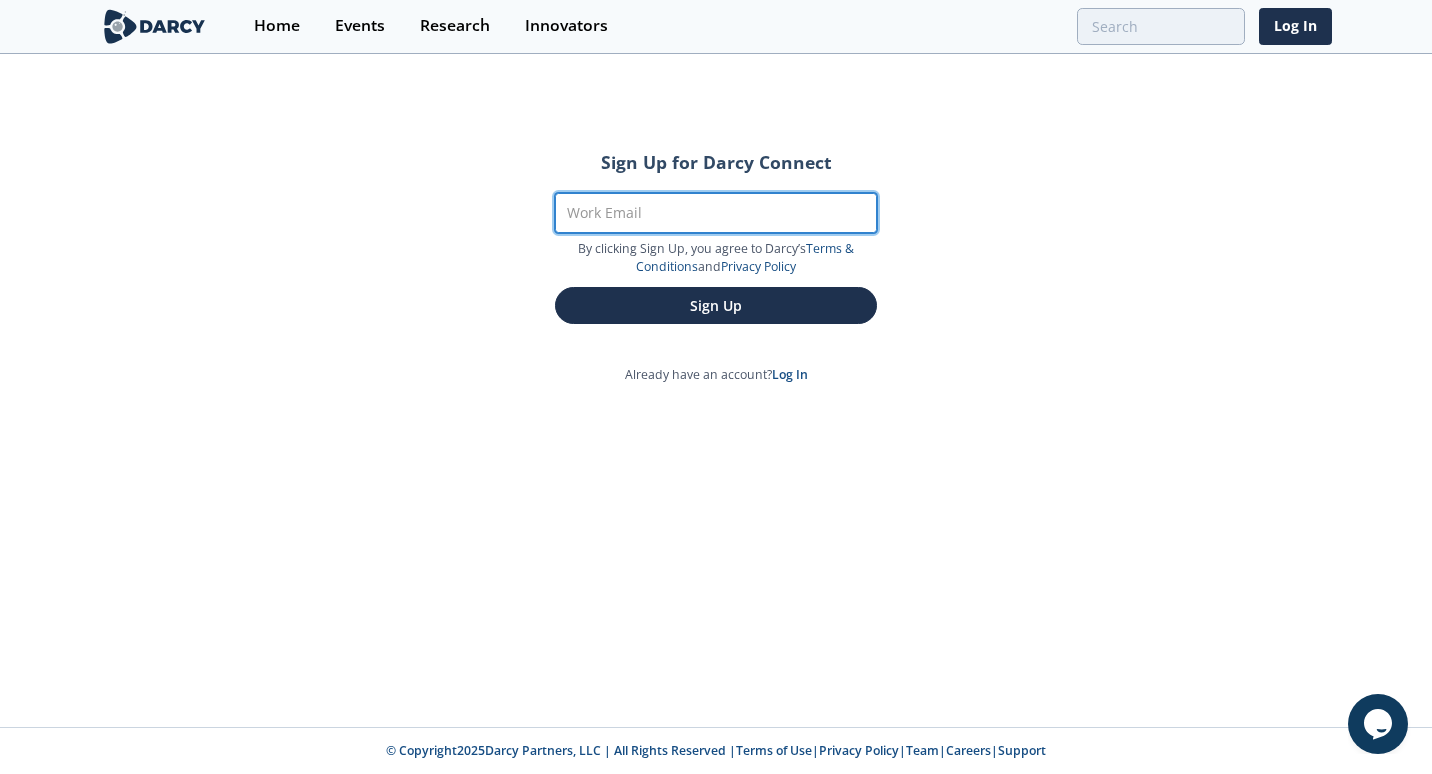 click on "Work Email" at bounding box center (716, 213) 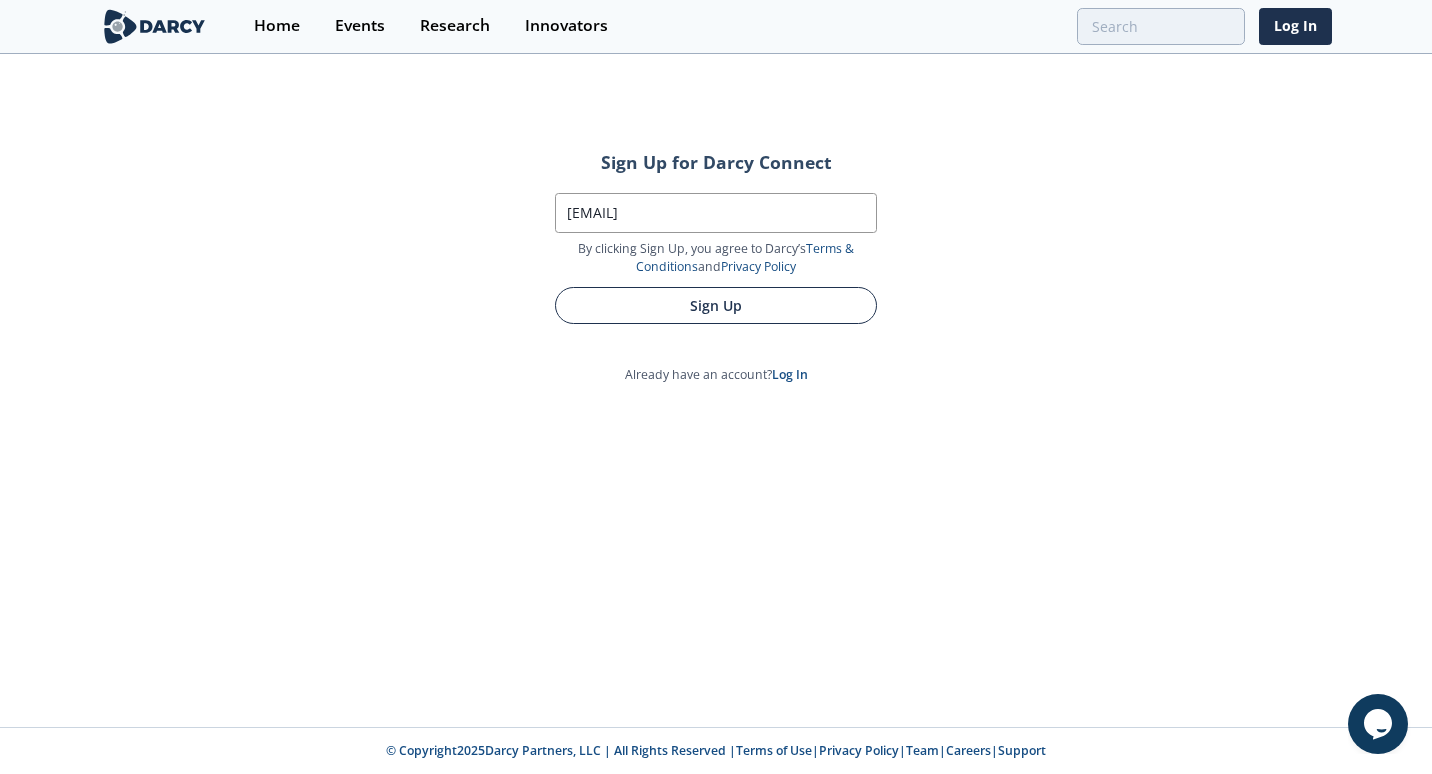 click on "Sign Up" at bounding box center [716, 305] 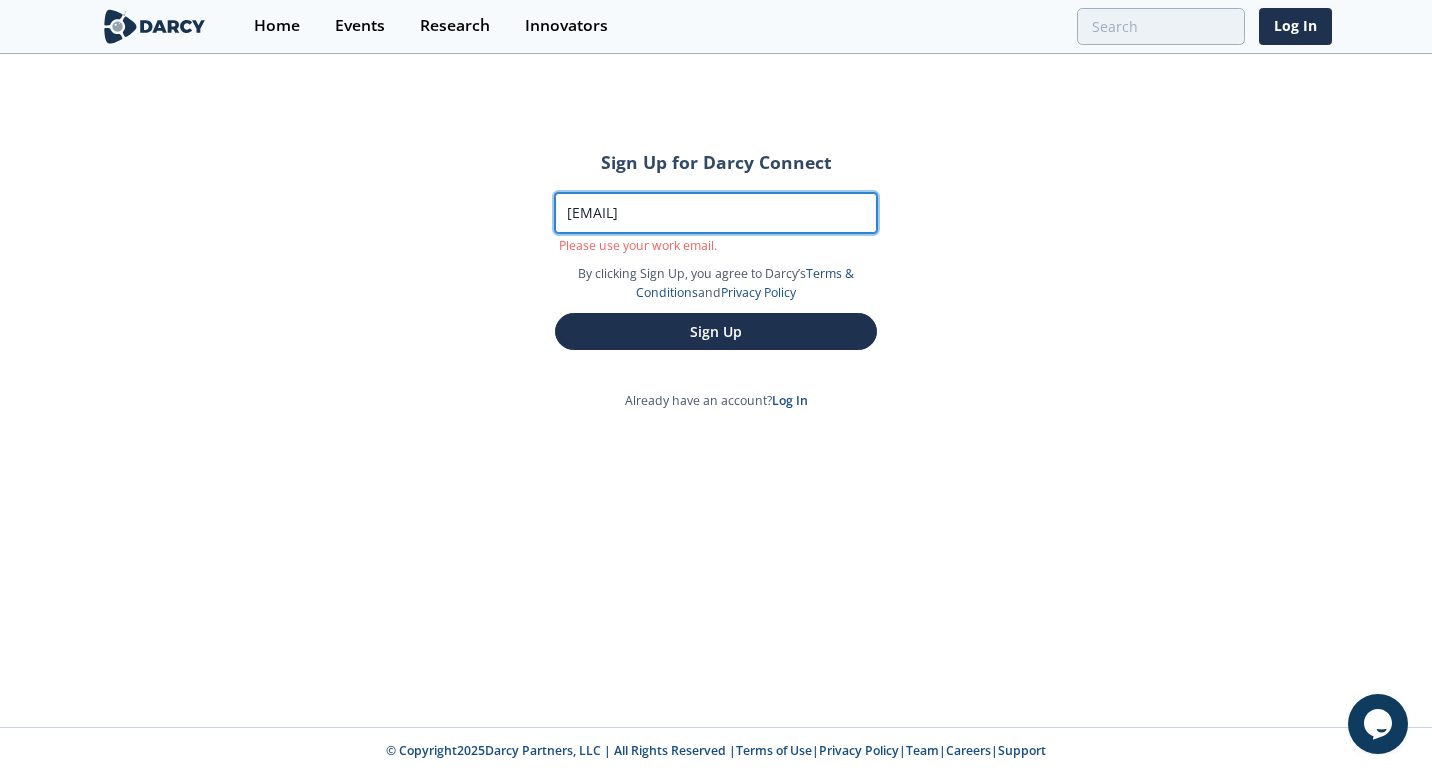 drag, startPoint x: 734, startPoint y: 219, endPoint x: 563, endPoint y: 212, distance: 171.14322 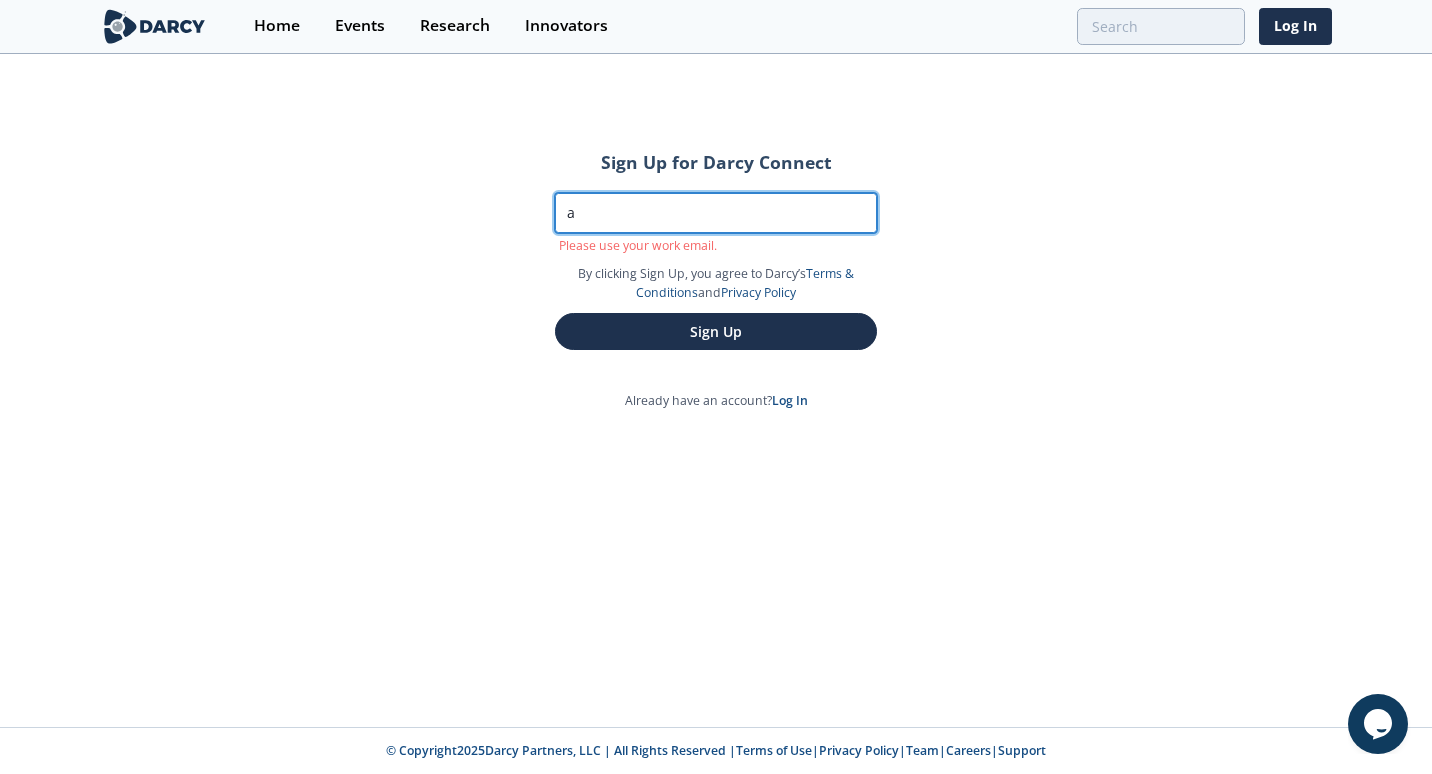 type on "[USERNAME]@example.com" 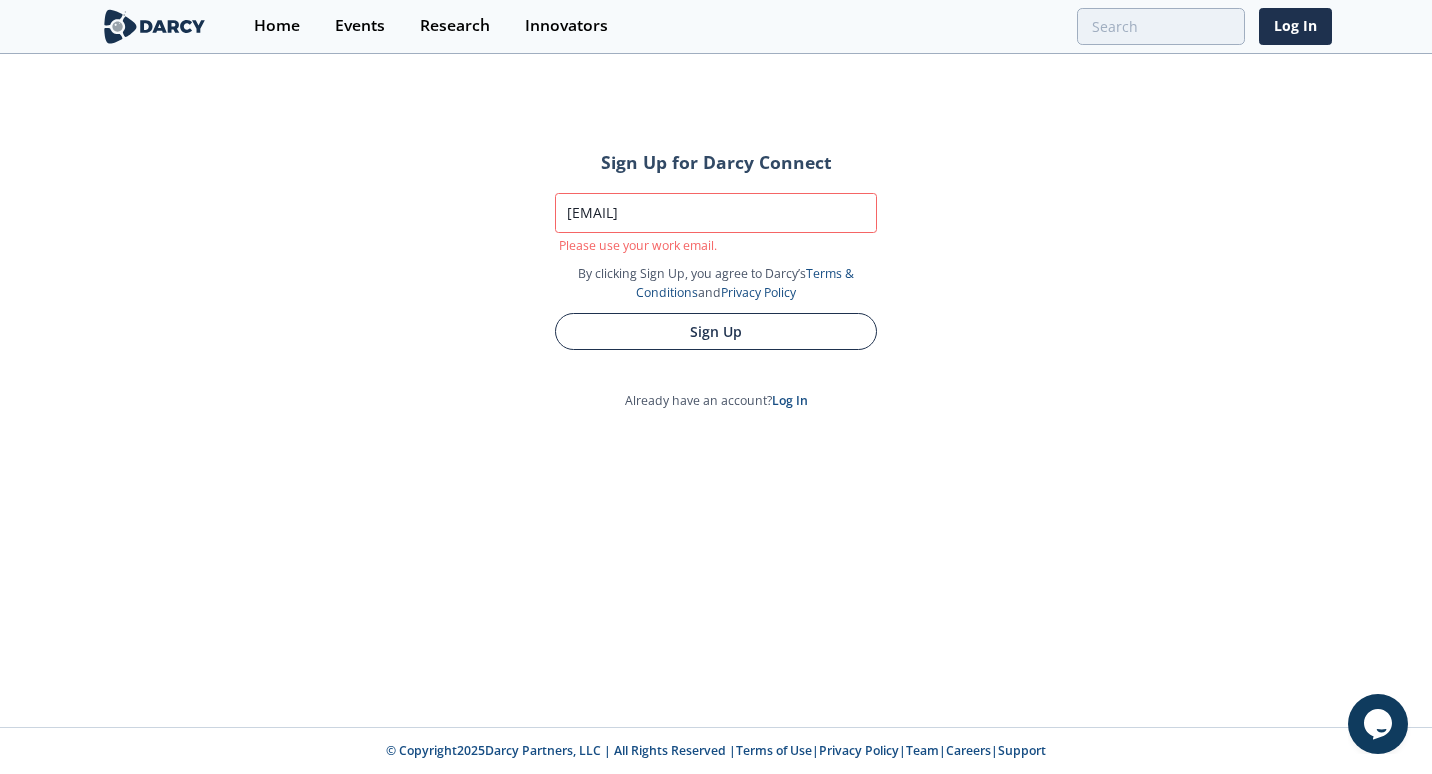 click on "Sign Up" at bounding box center [716, 331] 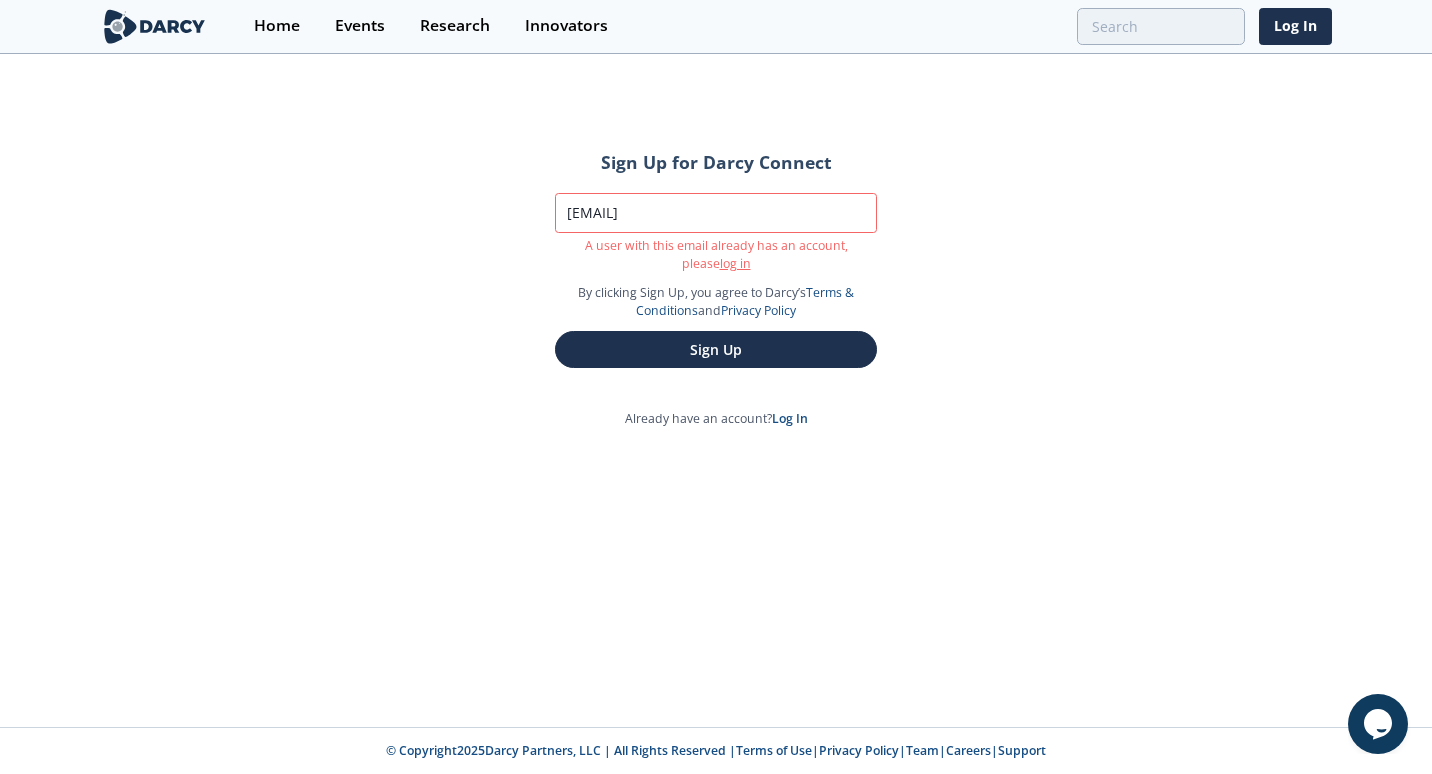 click on "Sign Up for Darcy Connect
Work Email
alfredo.flores@pemex.com
A user with this email already has an account, please
log in
By clicking Sign Up, you agree to Darcy’s   Terms & Conditions  and  Privacy Policy
Sign Up" at bounding box center (716, 261) 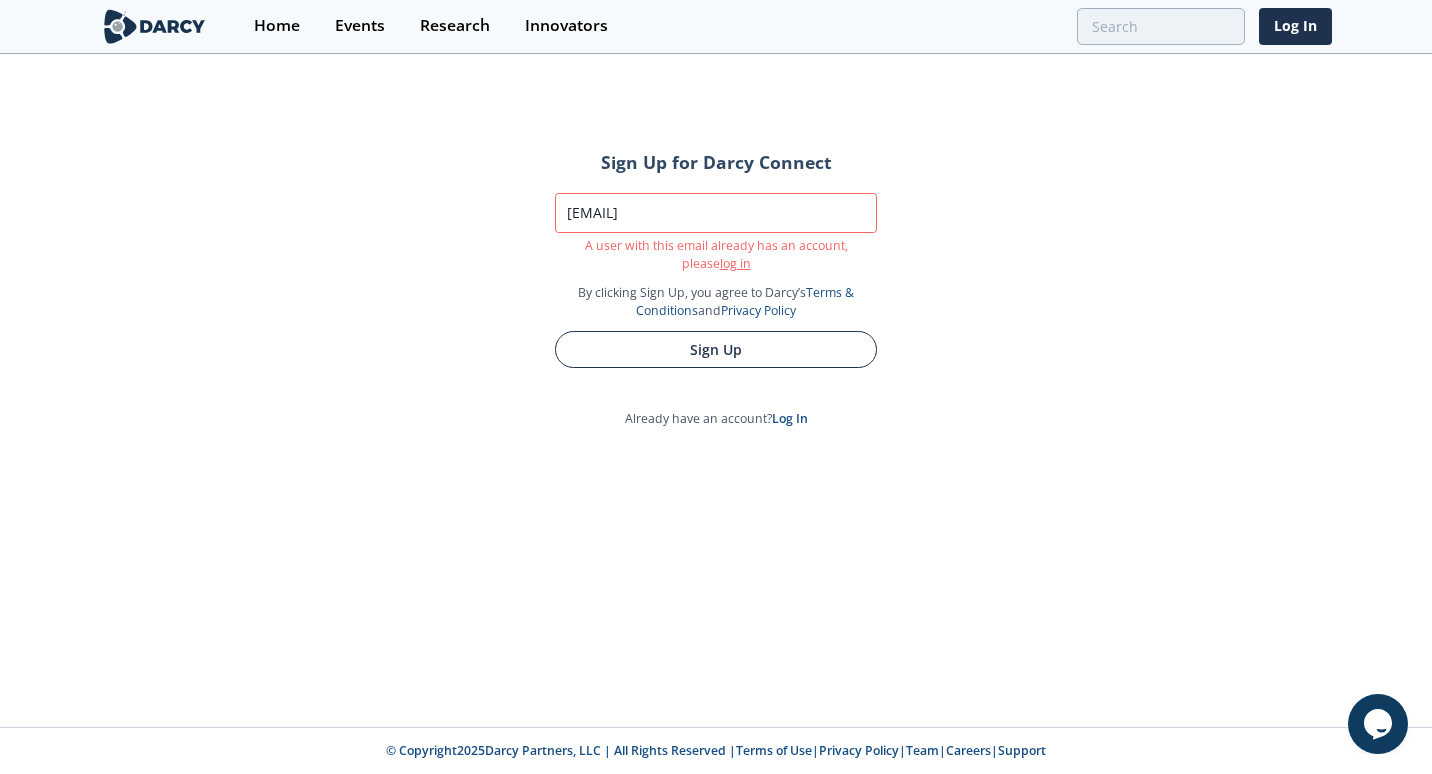 click on "Sign Up" at bounding box center [716, 349] 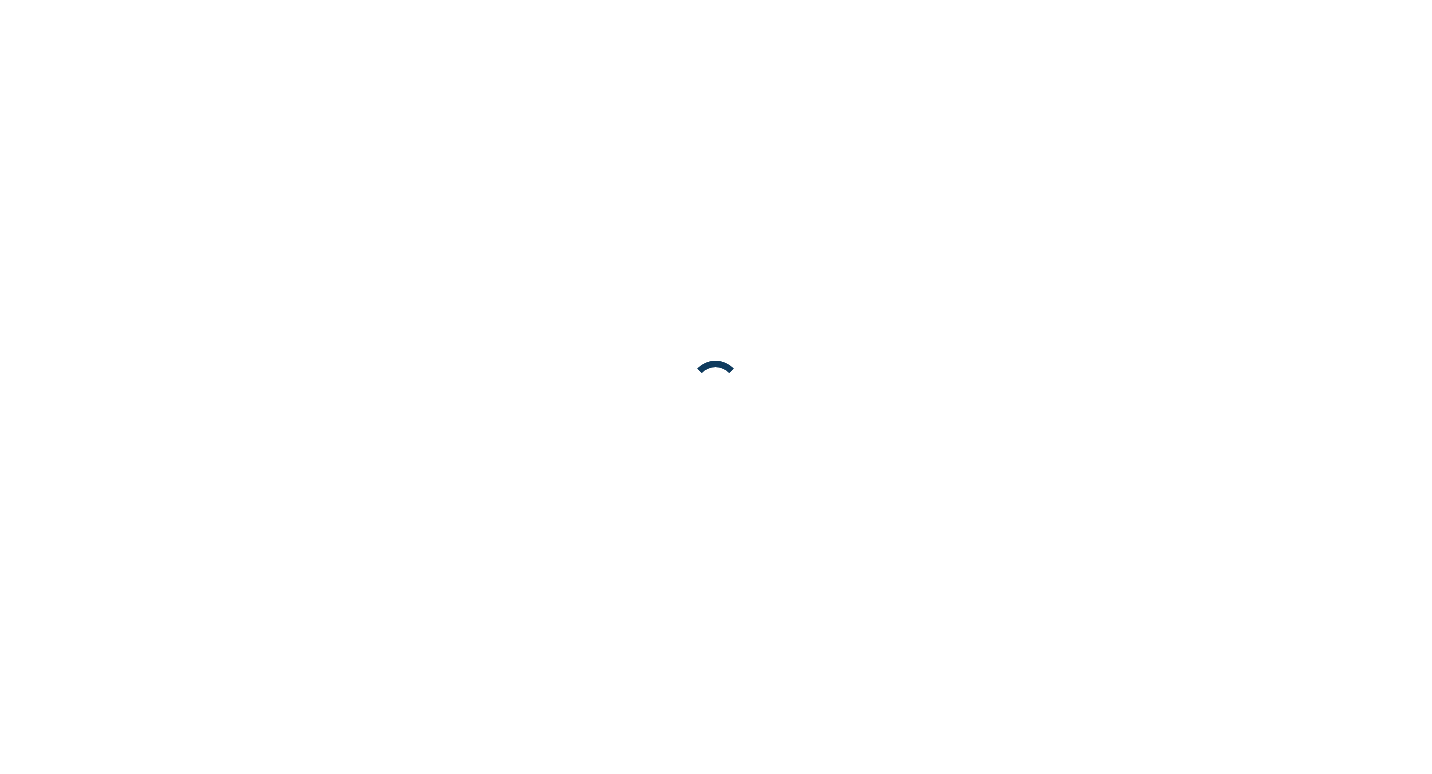 scroll, scrollTop: 0, scrollLeft: 0, axis: both 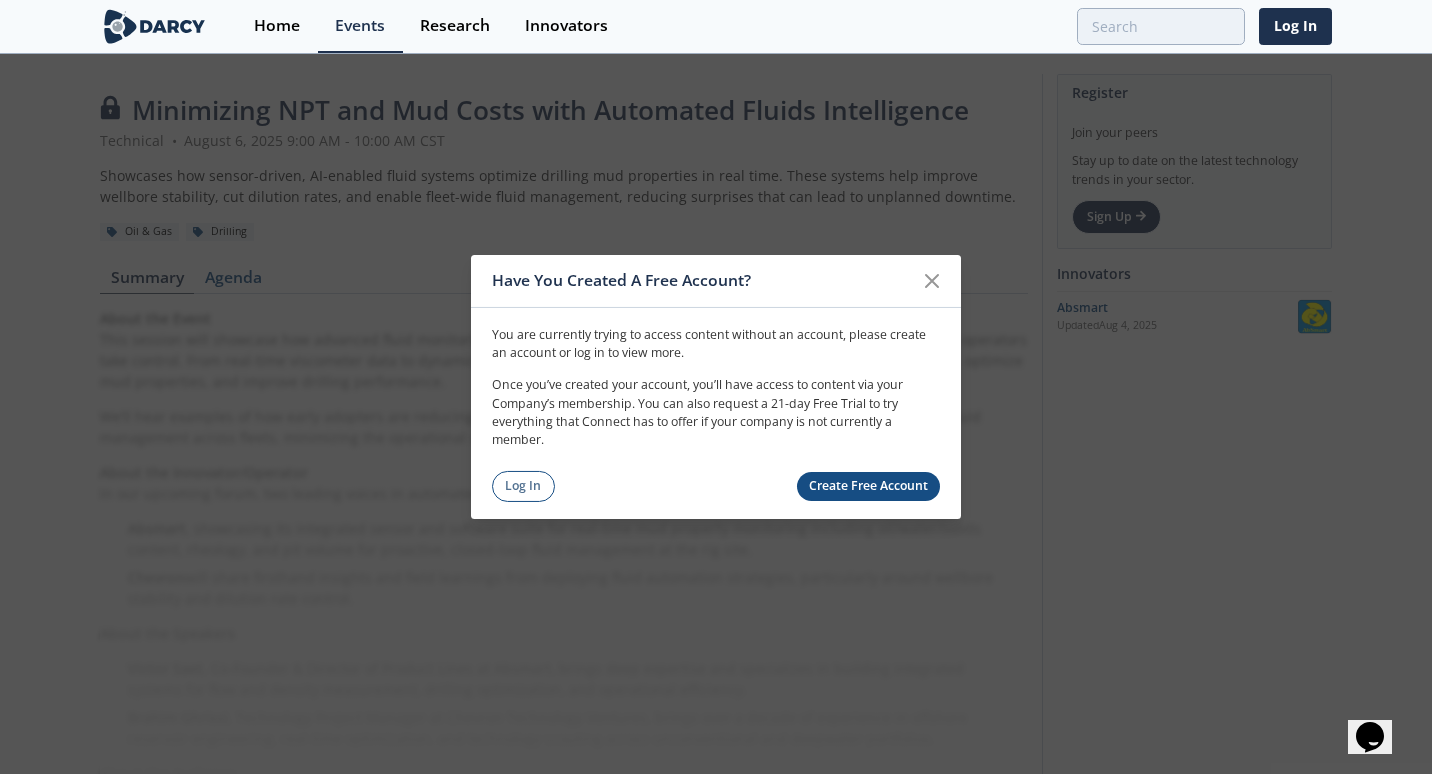 drag, startPoint x: 493, startPoint y: 281, endPoint x: 936, endPoint y: 508, distance: 497.77304 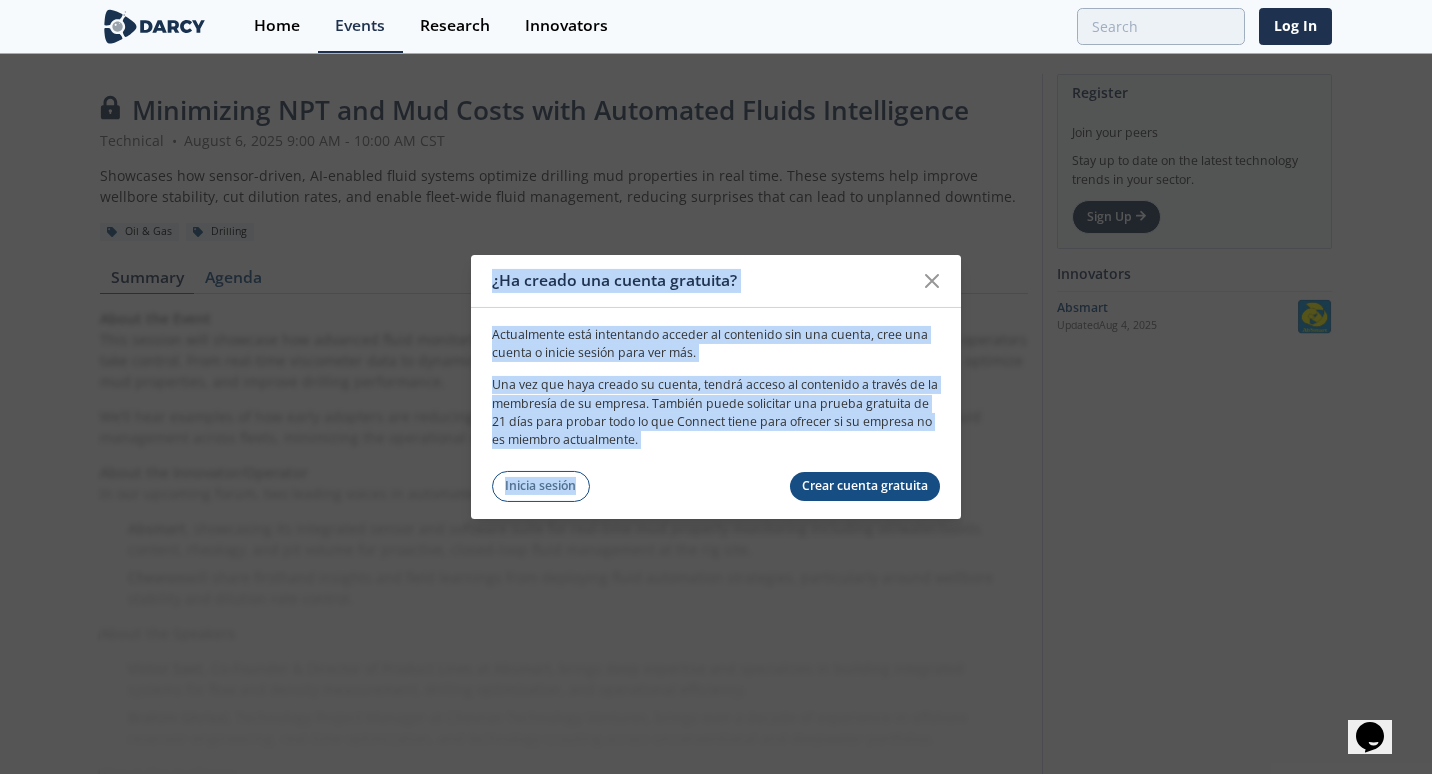 click on "Crear cuenta gratuita" at bounding box center [865, 485] 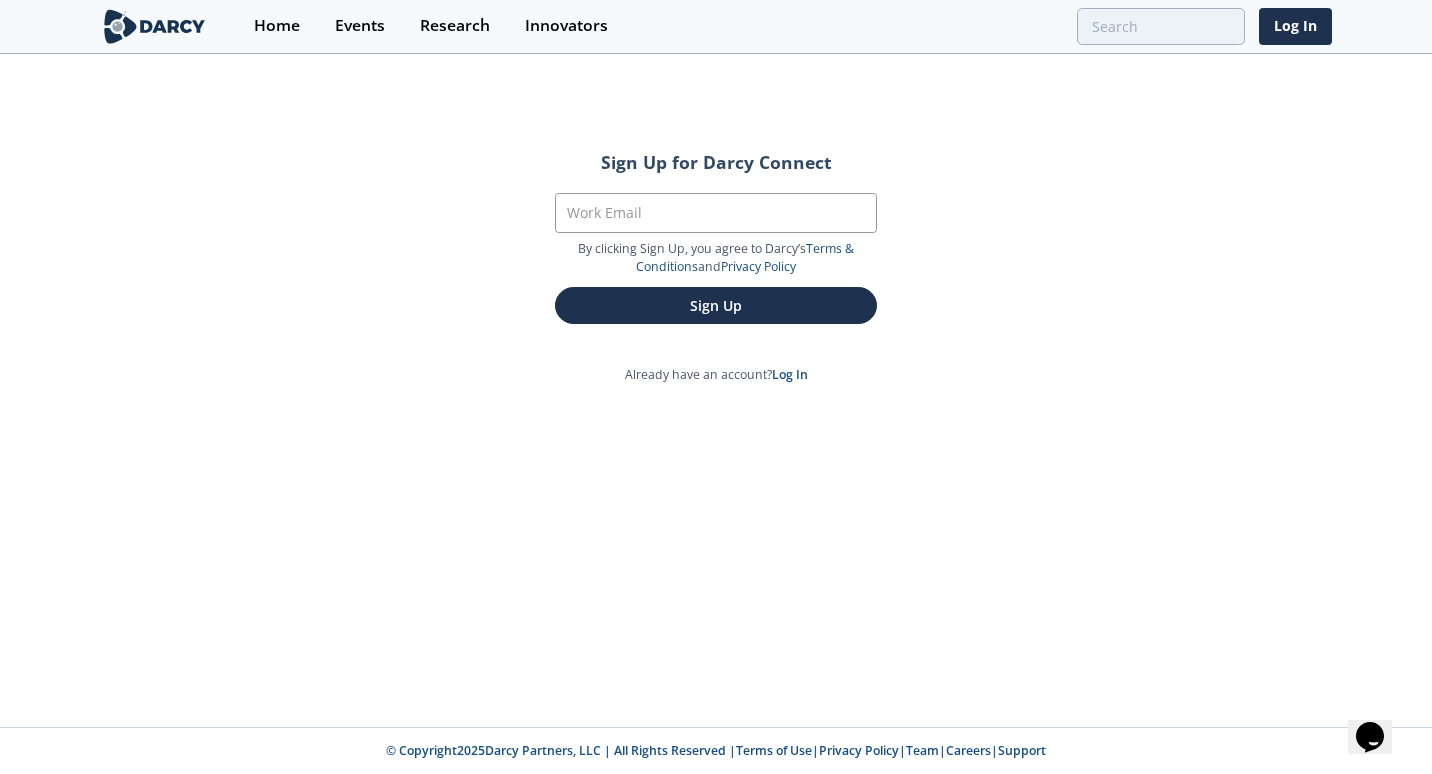 drag, startPoint x: 539, startPoint y: 148, endPoint x: 946, endPoint y: 416, distance: 487.312 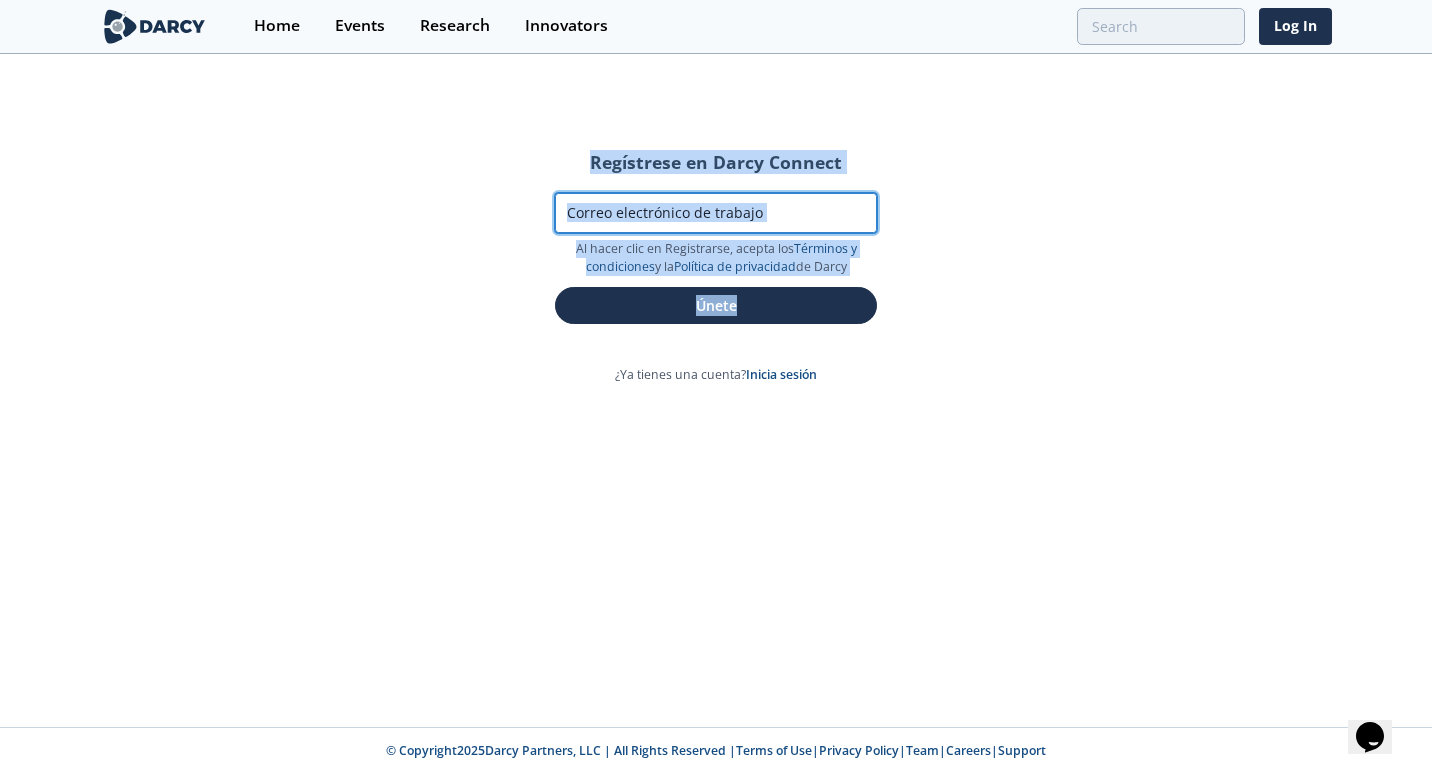 click on "Correo electrónico de trabajo" at bounding box center [716, 213] 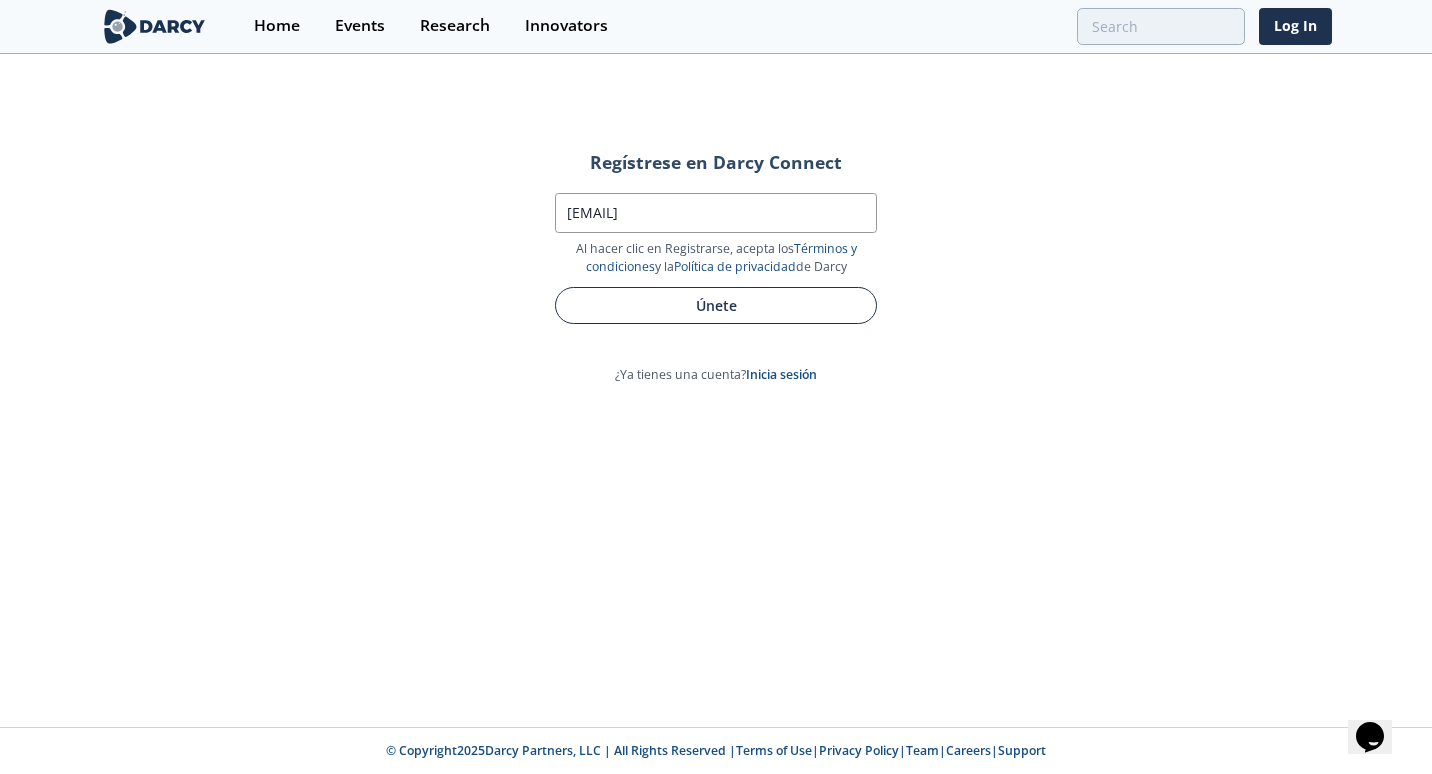 click on "Únete" at bounding box center (716, 305) 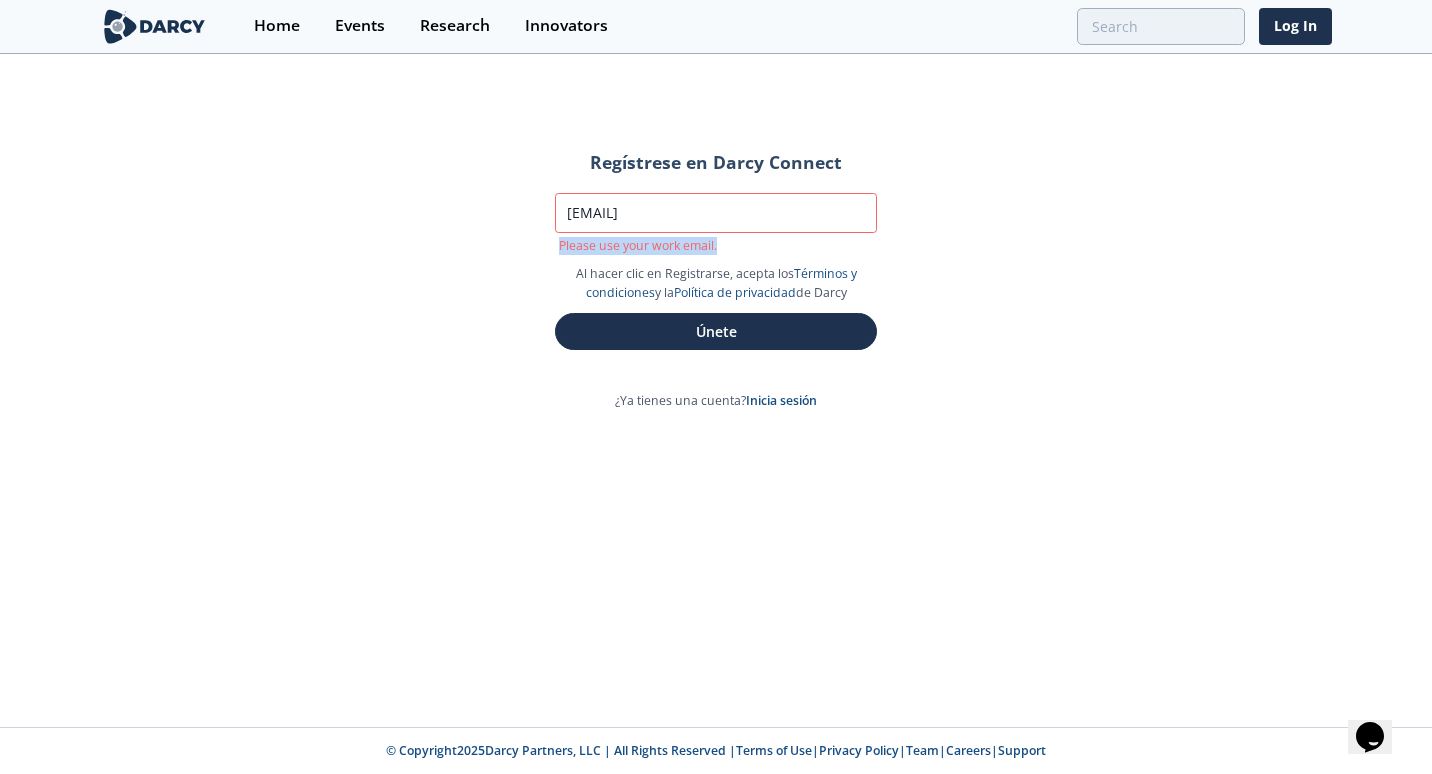 drag, startPoint x: 792, startPoint y: 249, endPoint x: 482, endPoint y: 259, distance: 310.16125 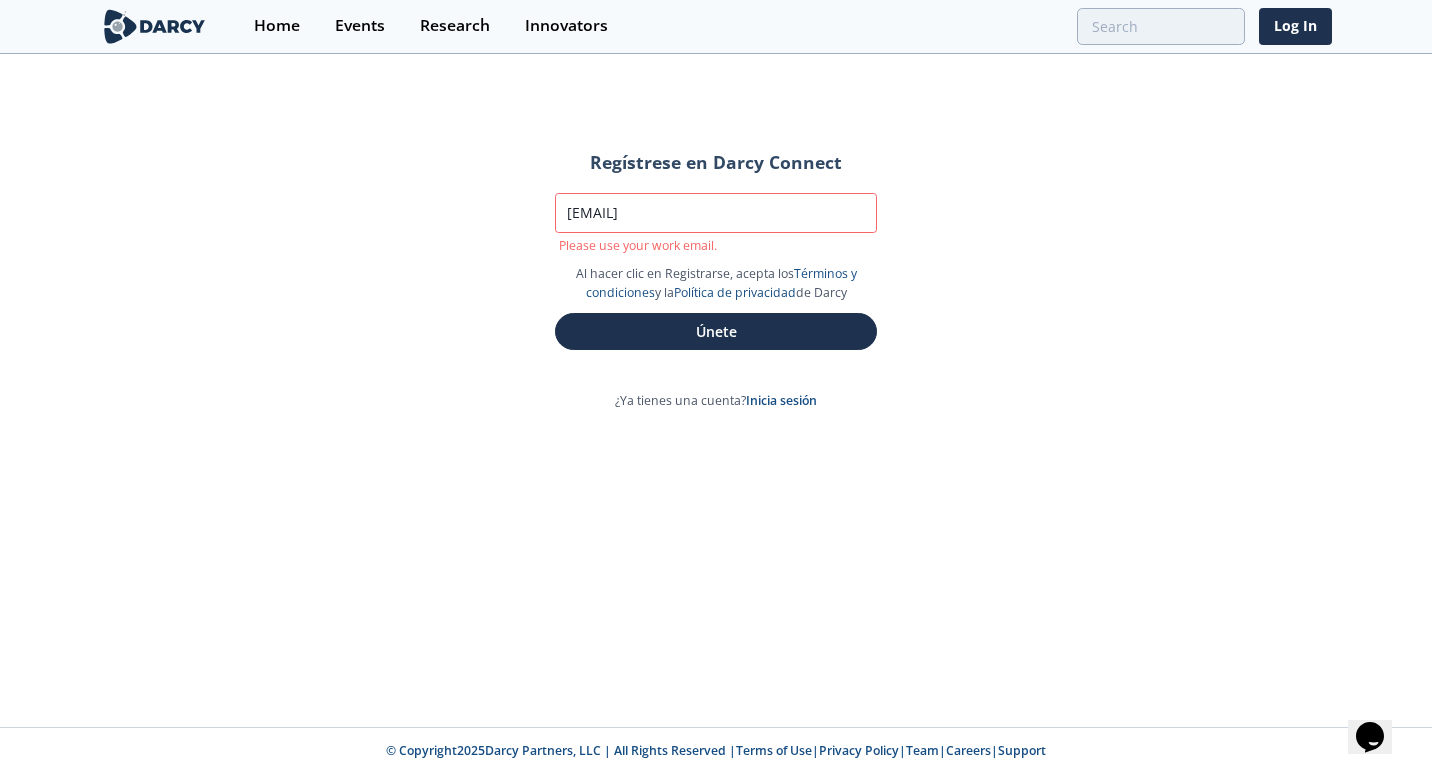 click on "Regístrese en Darcy Connect
Correo electrónico de trabajo
afloresga07@gmail.com
Please use your work email.
Al hacer clic en Registrarse, acepta los  Términos y condiciones  y la  Política de privacidad  de Darcy
Únete
¿Ya tienes una cuenta?   Inicia sesión" 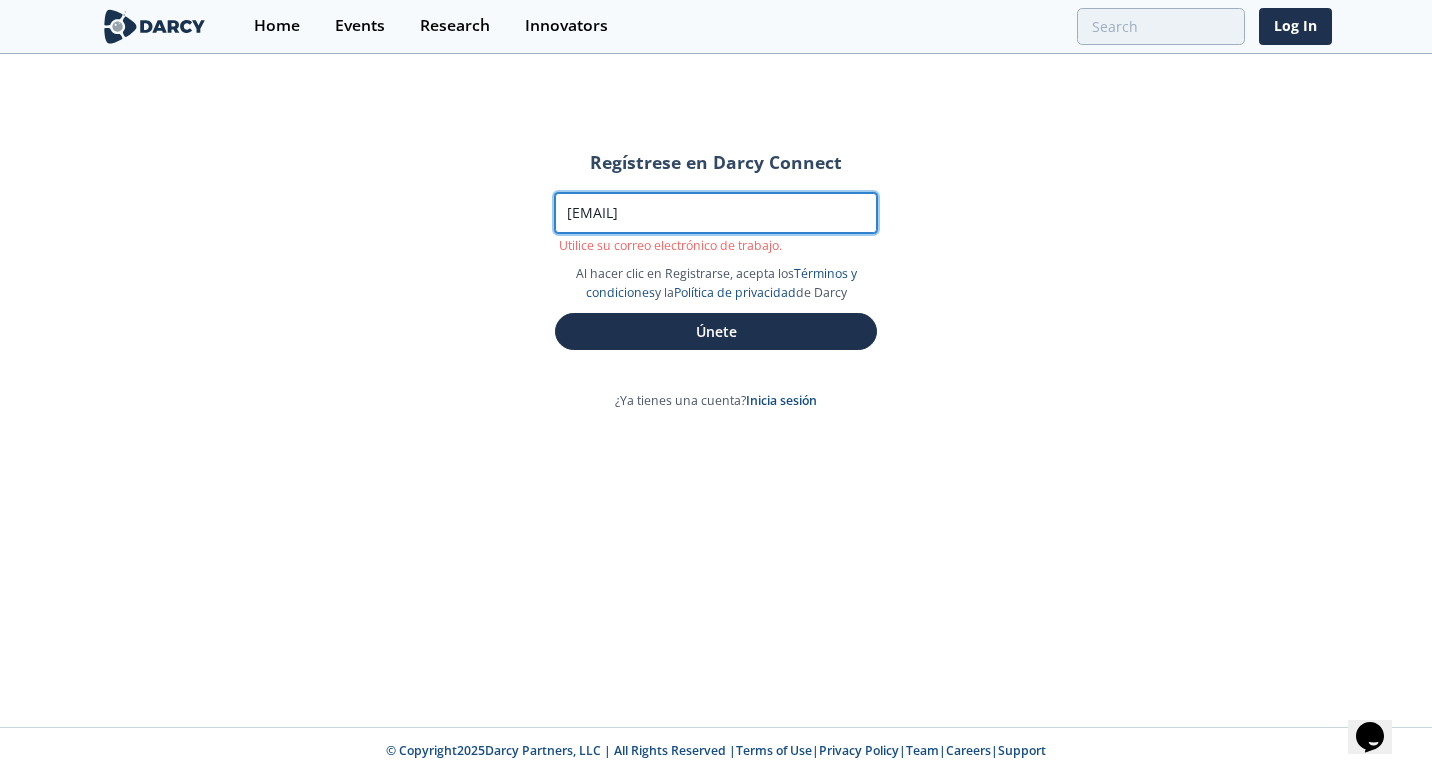 drag, startPoint x: 745, startPoint y: 214, endPoint x: 507, endPoint y: 214, distance: 238 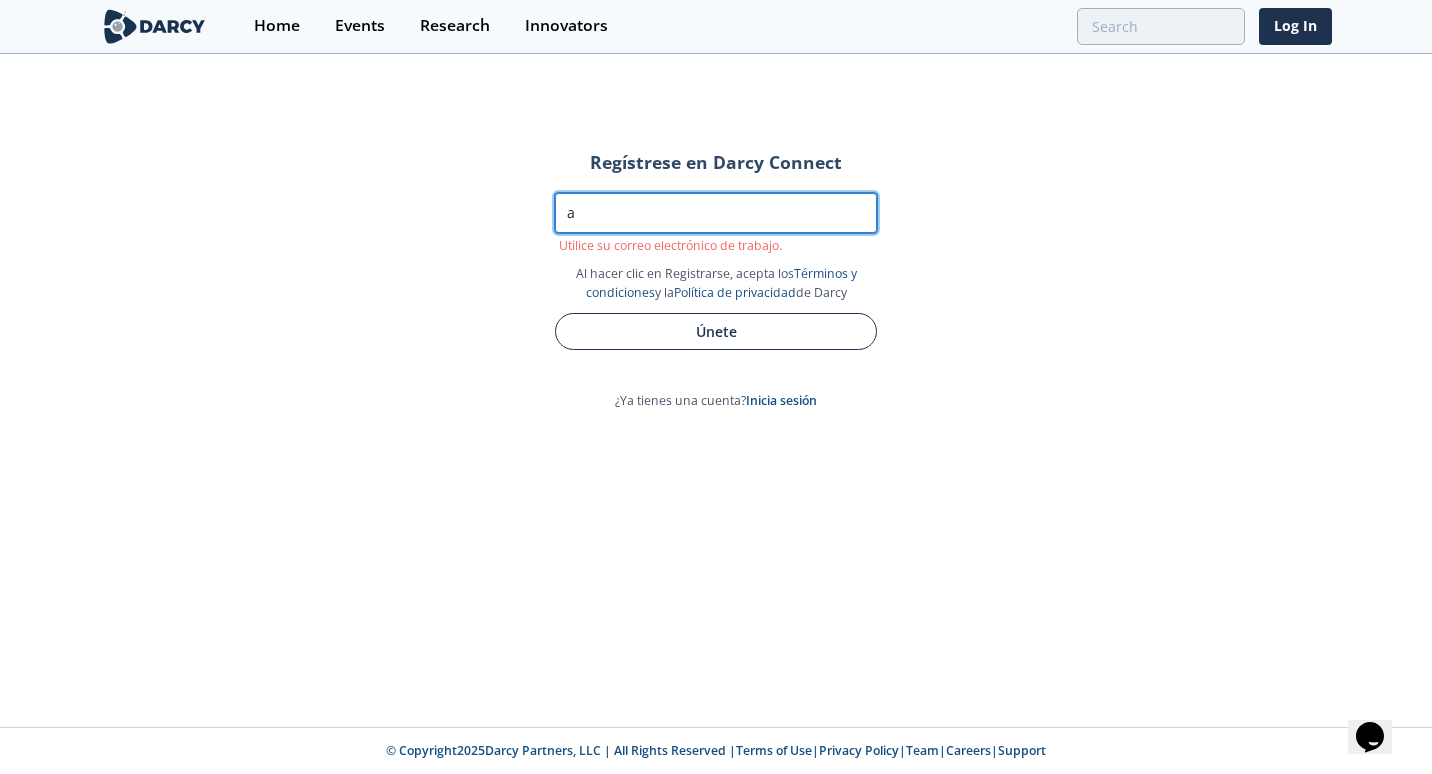 type on "alfredo.flores@pemex.com" 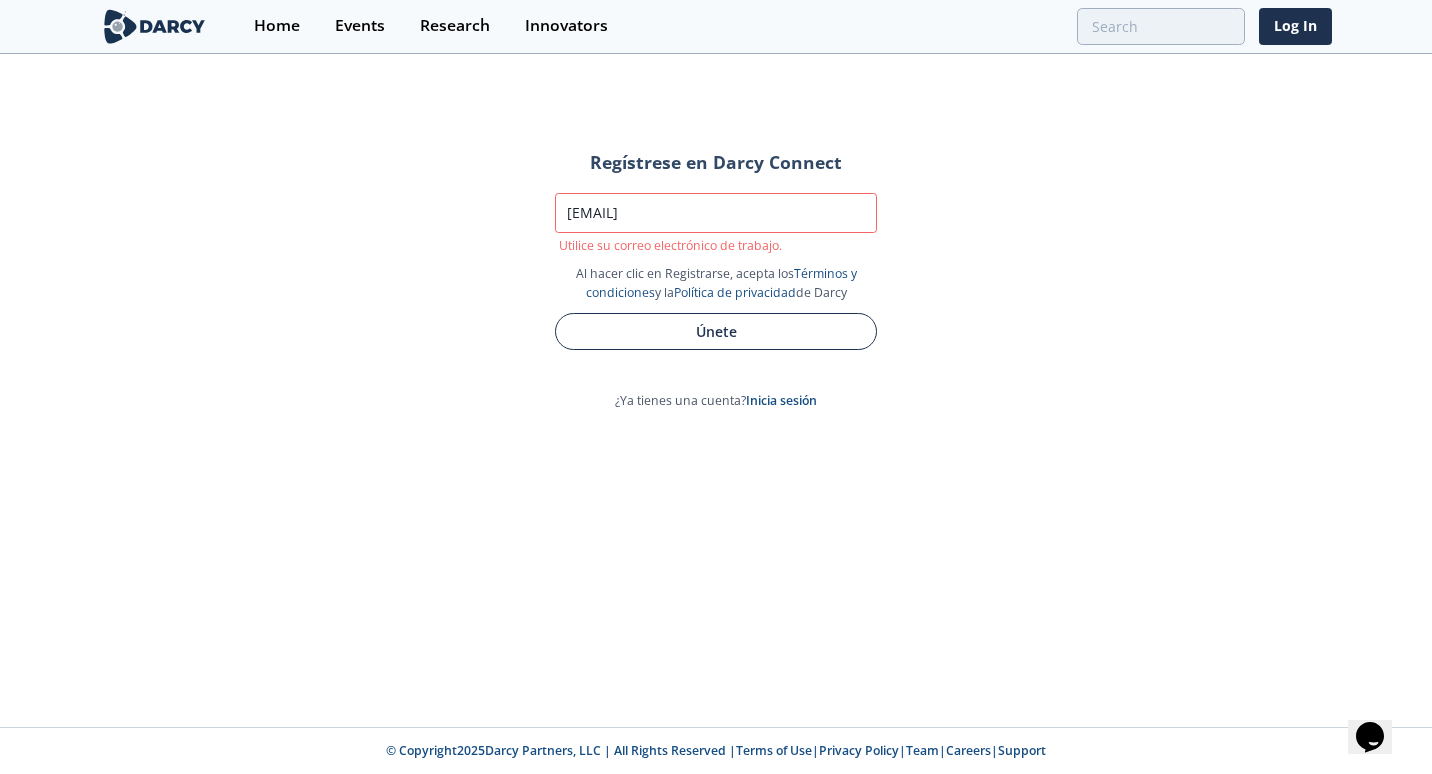 click on "Regístrese en Darcy Connect
Correo electrónico de trabajo
alfredo.flores@pemex.com
Utilice su correo electrónico de trabajo.
Al hacer clic en Registrarse, acepta los  Términos y condiciones  y la  Política de privacidad  de Darcy
Únete" at bounding box center [716, 252] 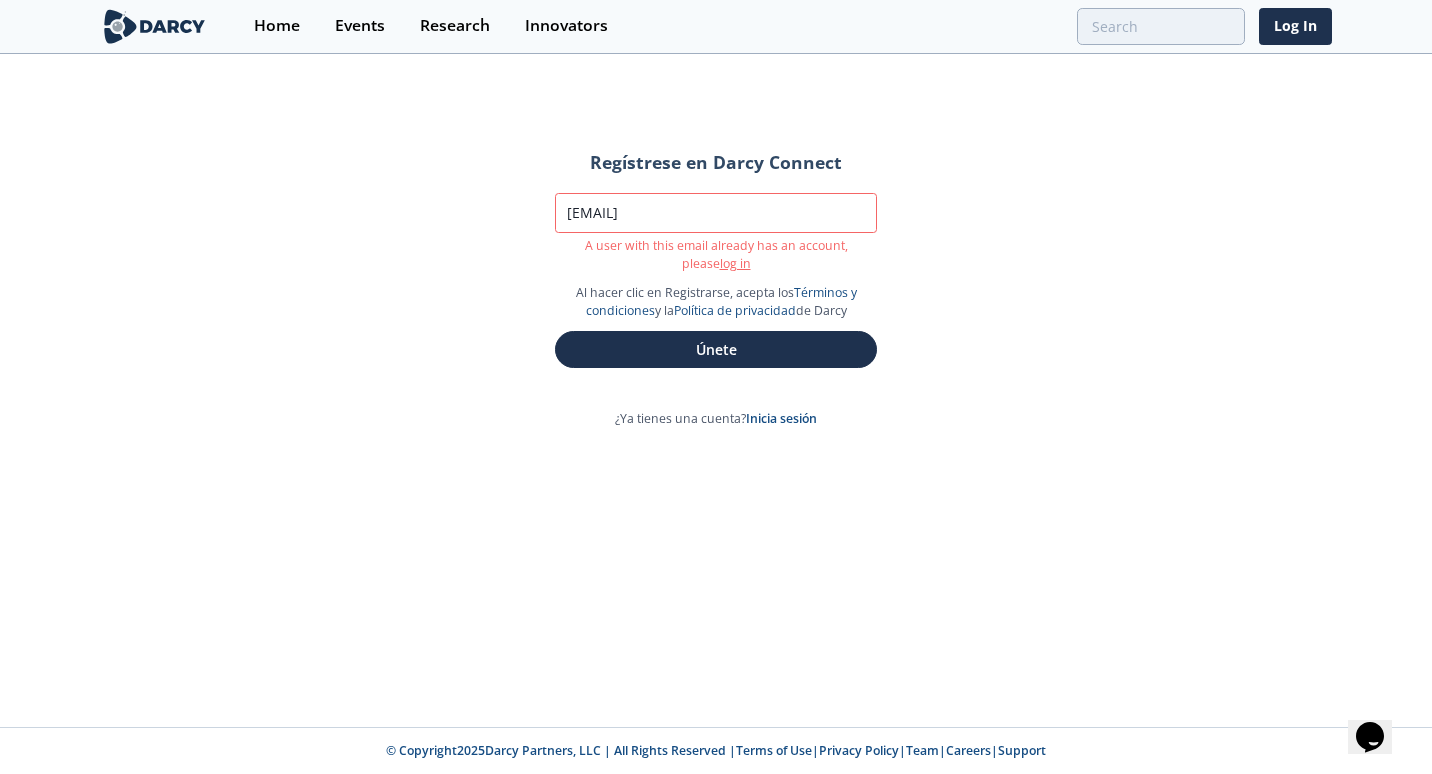 drag, startPoint x: 408, startPoint y: 198, endPoint x: 951, endPoint y: 380, distance: 572.6893 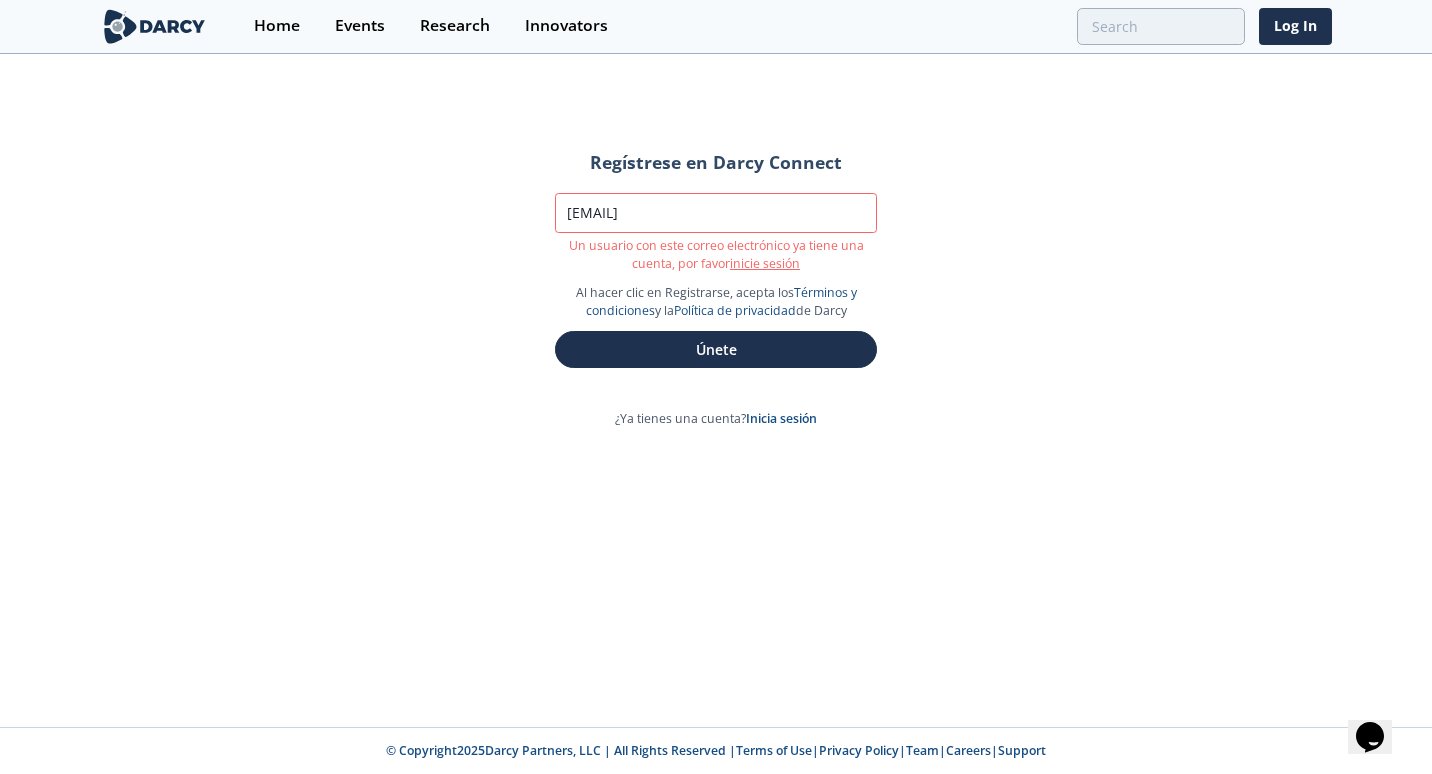 click on "Regístrese en Darcy Connect
Correo electrónico de trabajo
alfredo.flores@pemex.com
Un usuario con este correo electrónico ya tiene una cuenta, por favor   inicie sesión
Al hacer clic en Registrarse, acepta los  Términos y condiciones  y la  Política de privacidad  de Darcy
Únete
¿Ya tienes una cuenta?   Inicia sesión" 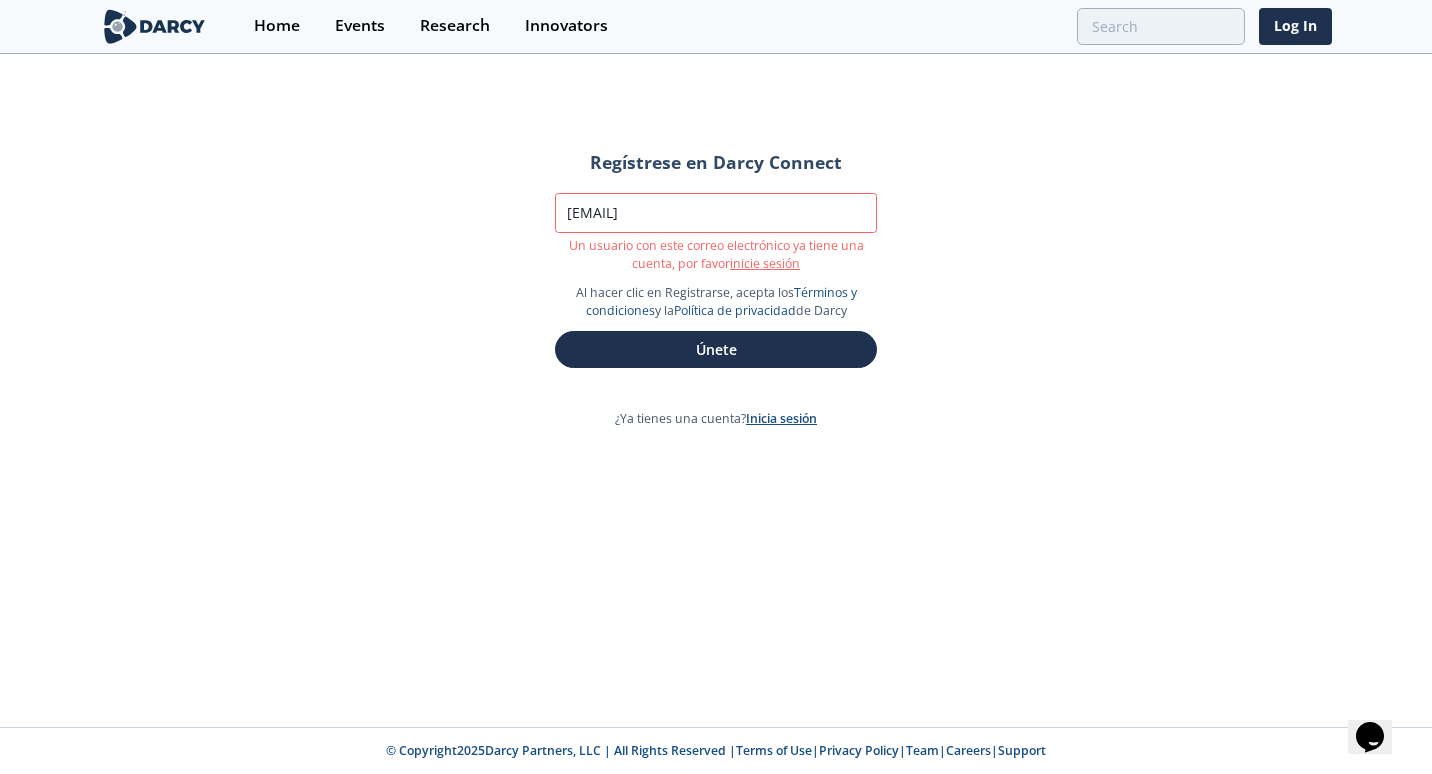 click on "Inicia sesión" at bounding box center (781, 418) 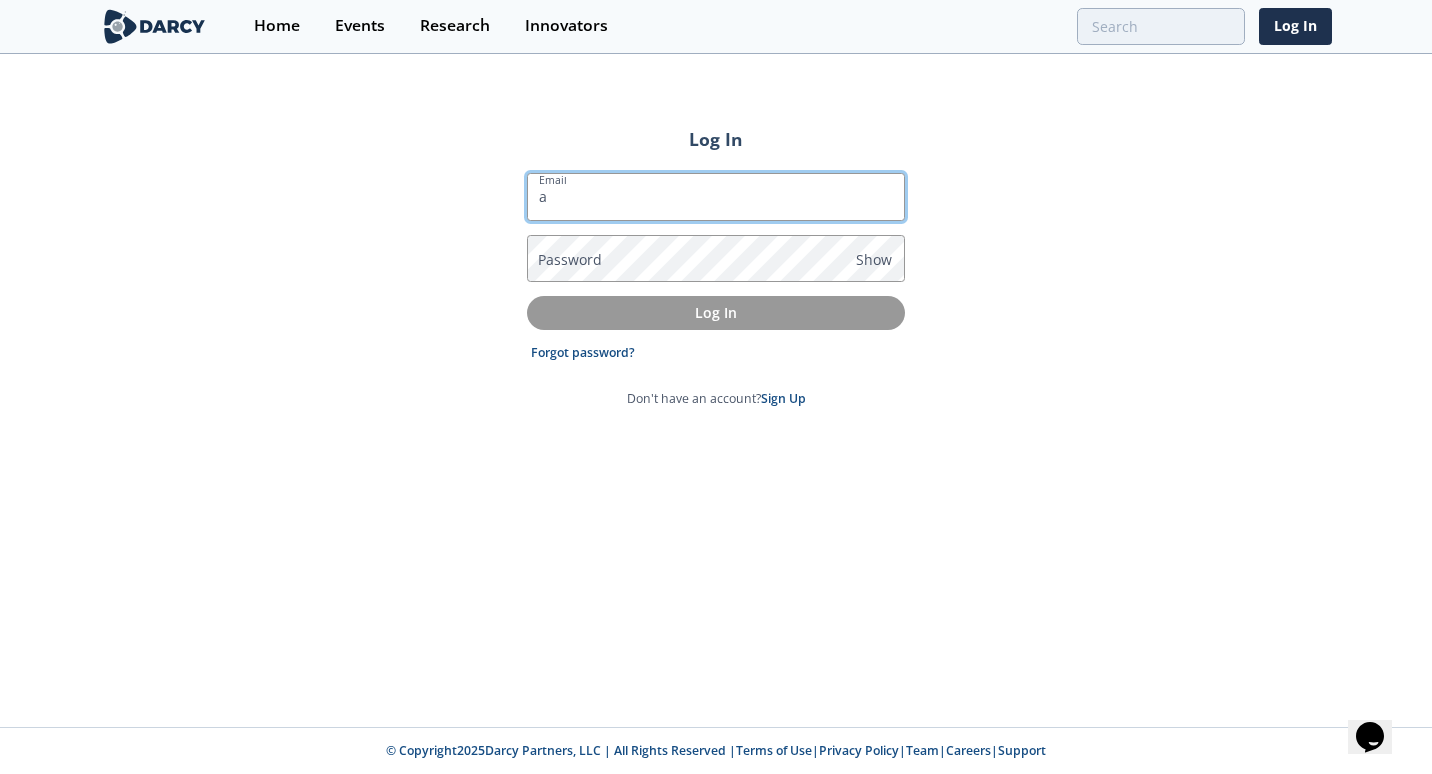 type on "alfredo.flores@pemex.com" 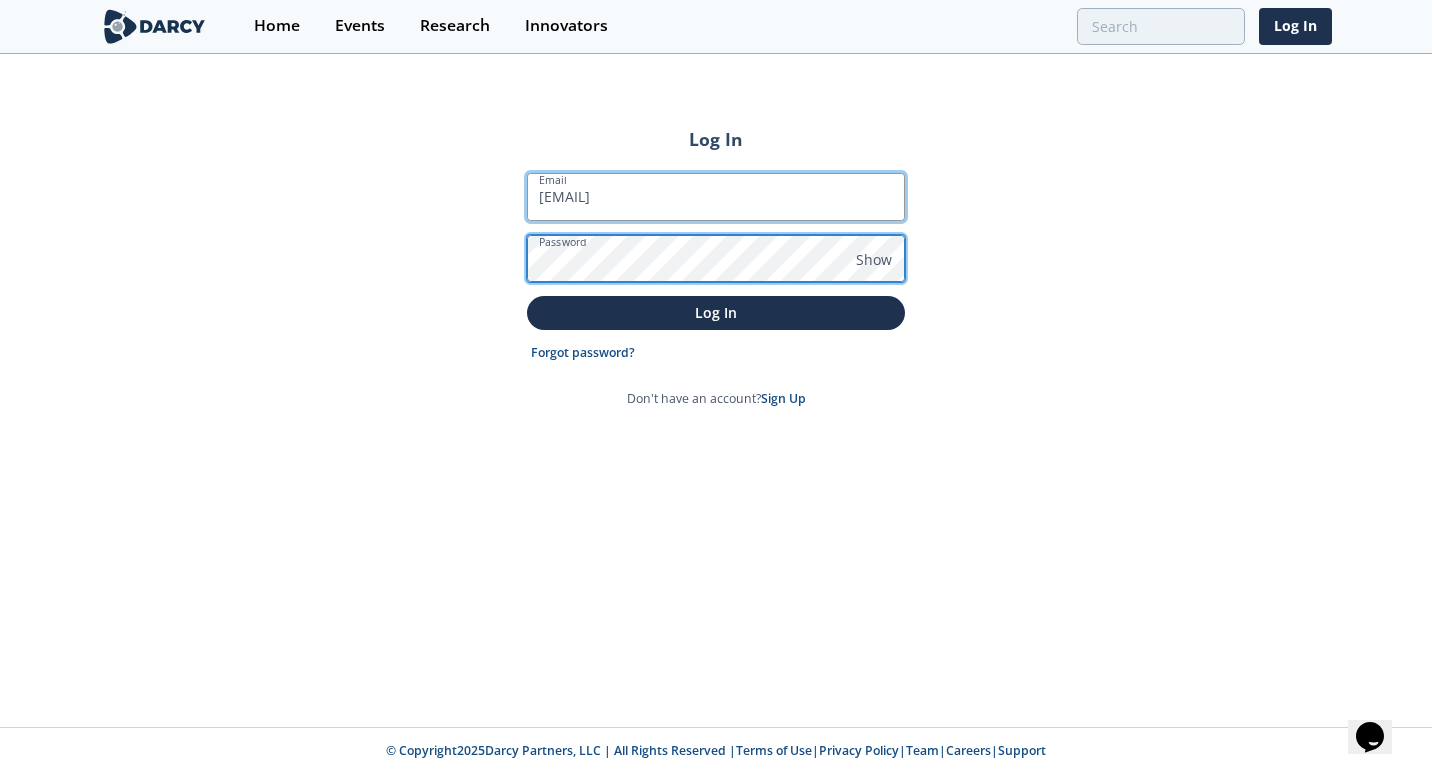 click on "Log In" at bounding box center [716, 312] 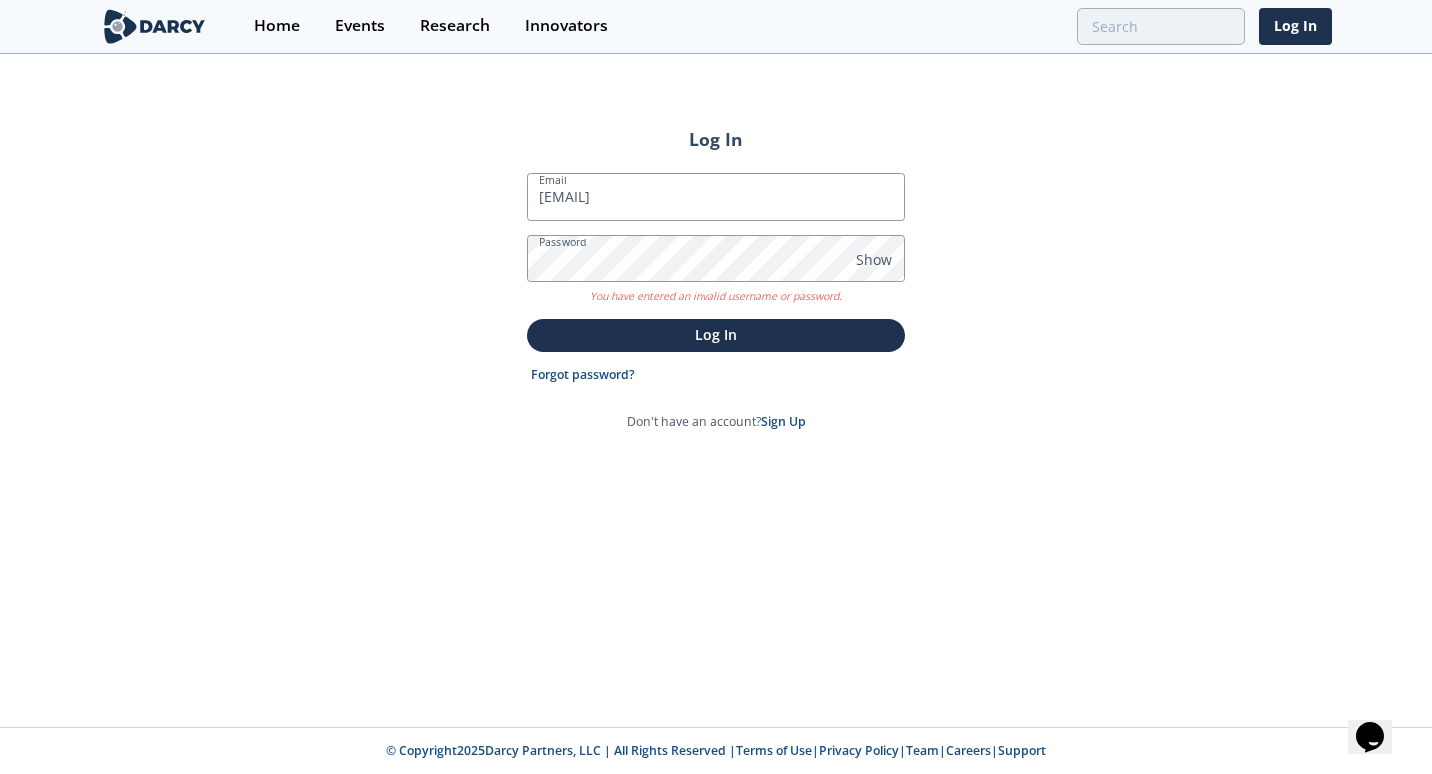 drag, startPoint x: 1039, startPoint y: 126, endPoint x: 1059, endPoint y: 564, distance: 438.4564 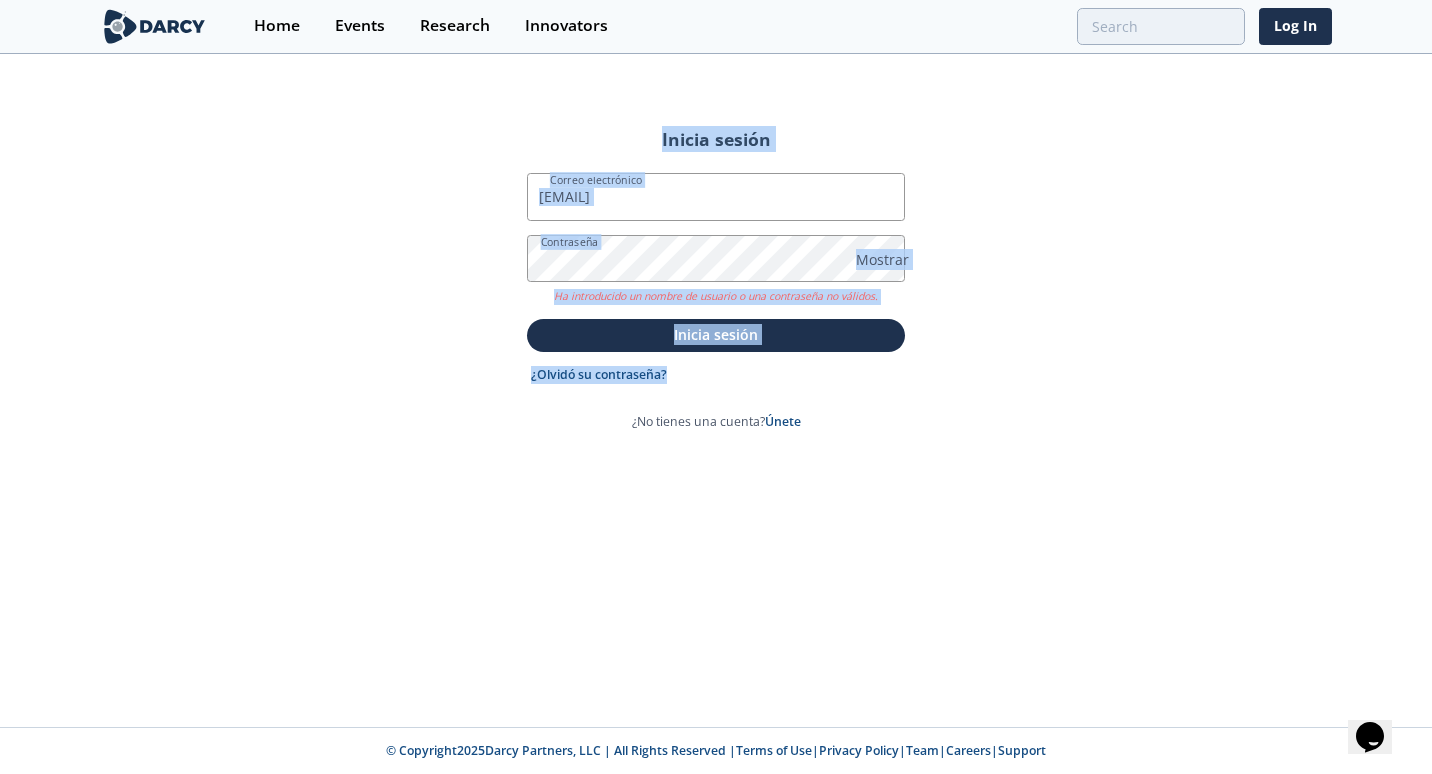 click on "Inicia sesión
Correo electrónico
alfredo.flores@pemex.com
Contraseña
Mostrar
Ha introducido un nombre de usuario o una contraseña no válidos.
Inicia sesión
¿Olvidó su contraseña?
¿No tienes una cuenta?   Únete" 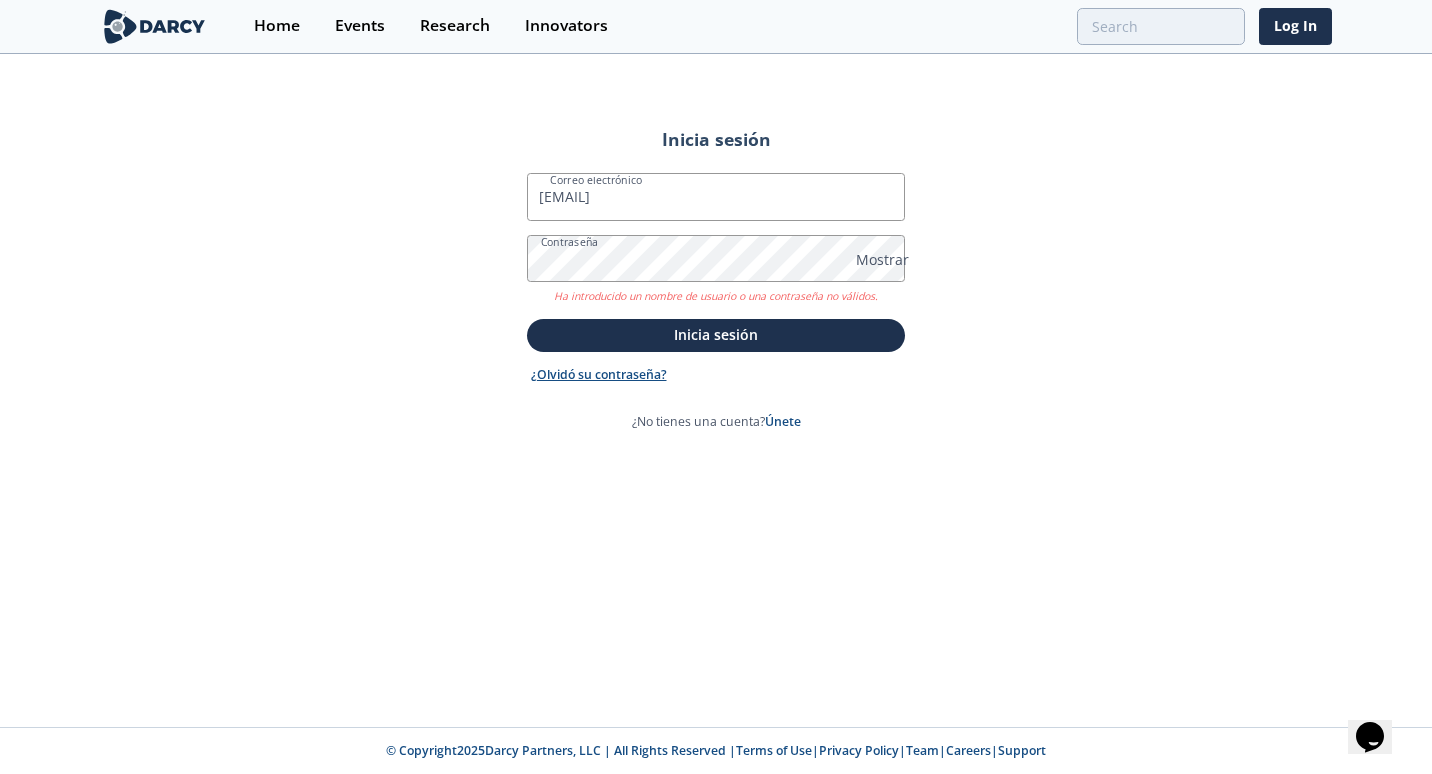click on "¿Olvidó su contraseña?" at bounding box center (599, 375) 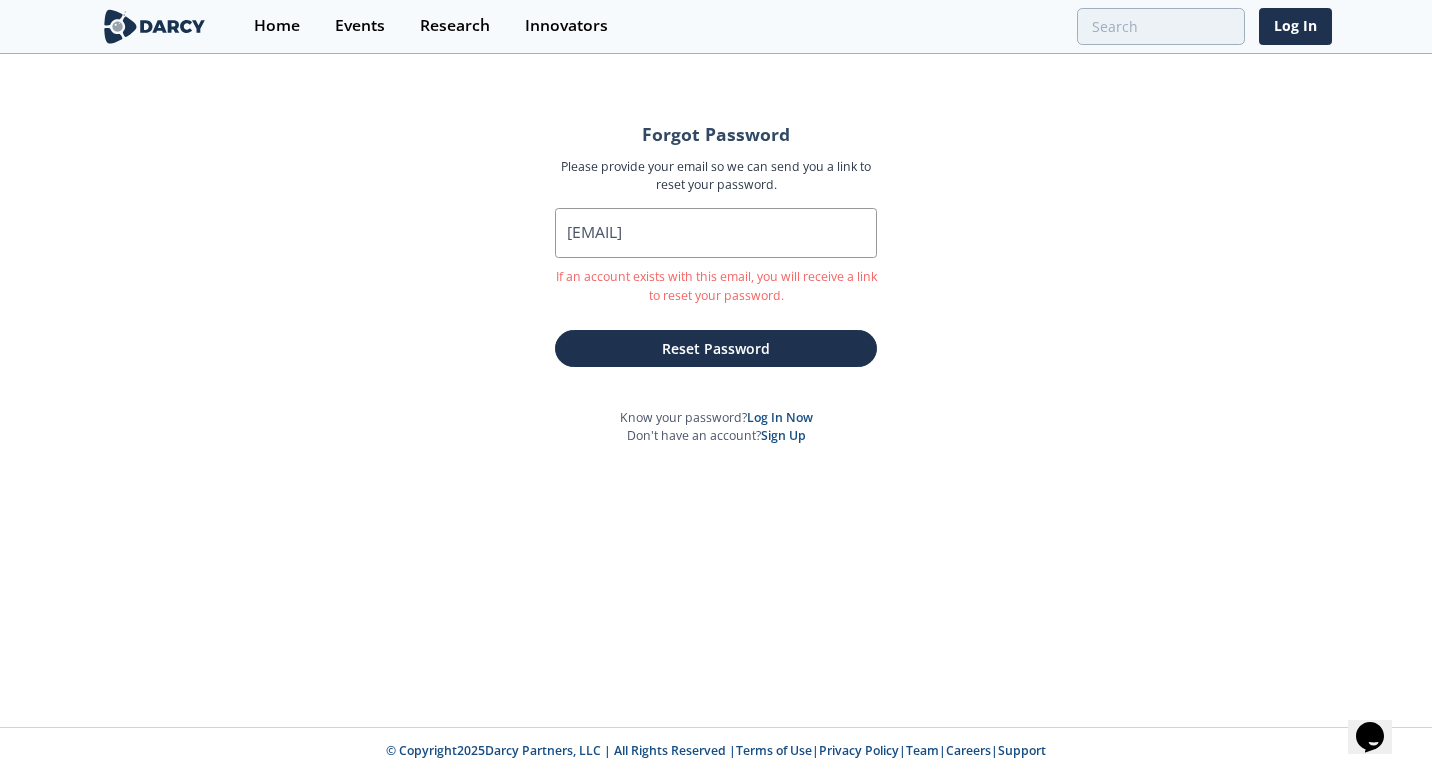 drag, startPoint x: 1038, startPoint y: 127, endPoint x: 1067, endPoint y: 567, distance: 440.95465 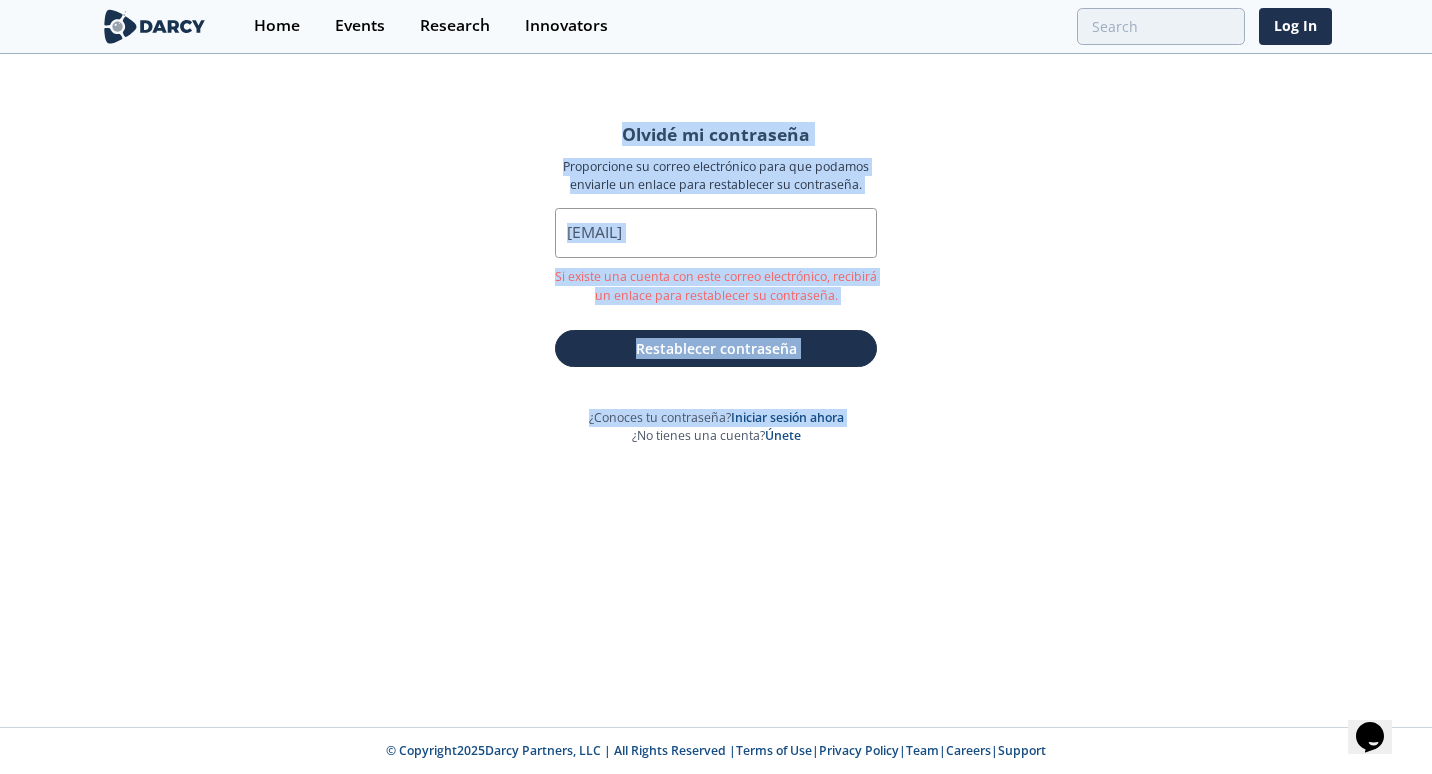 click on "Olvidé mi contraseña
Proporcione su correo electrónico para que podamos enviarle un enlace para restablecer su contraseña.
Correo electrónico
alfredo.flores@pemex.com
Si existe una cuenta con este correo electrónico, recibirá un enlace para restablecer su contraseña.
Restablecer contraseña
¿Conoces tu contraseña?   Iniciar sesión ahora
¿No tienes una cuenta?   Únete" 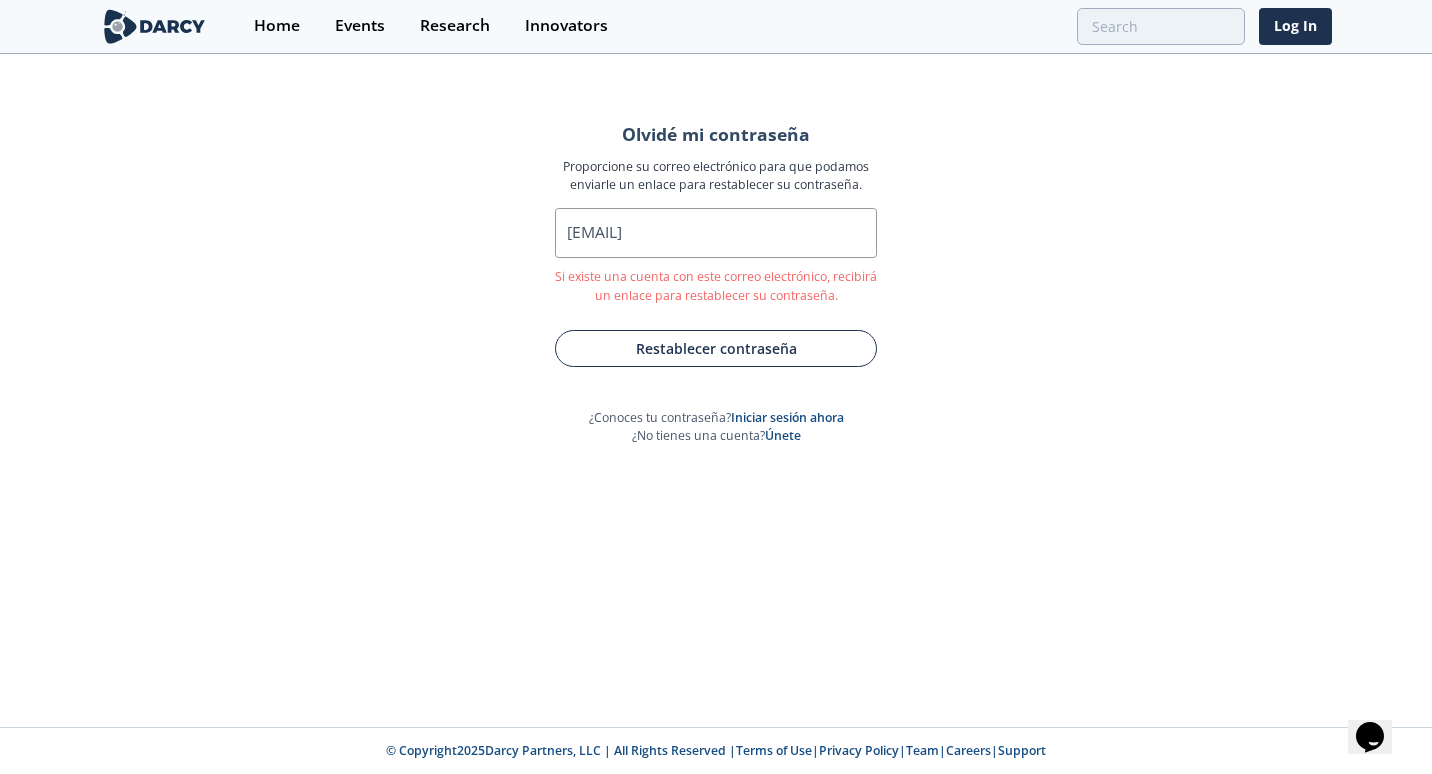 click on "Restablecer contraseña" at bounding box center [716, 348] 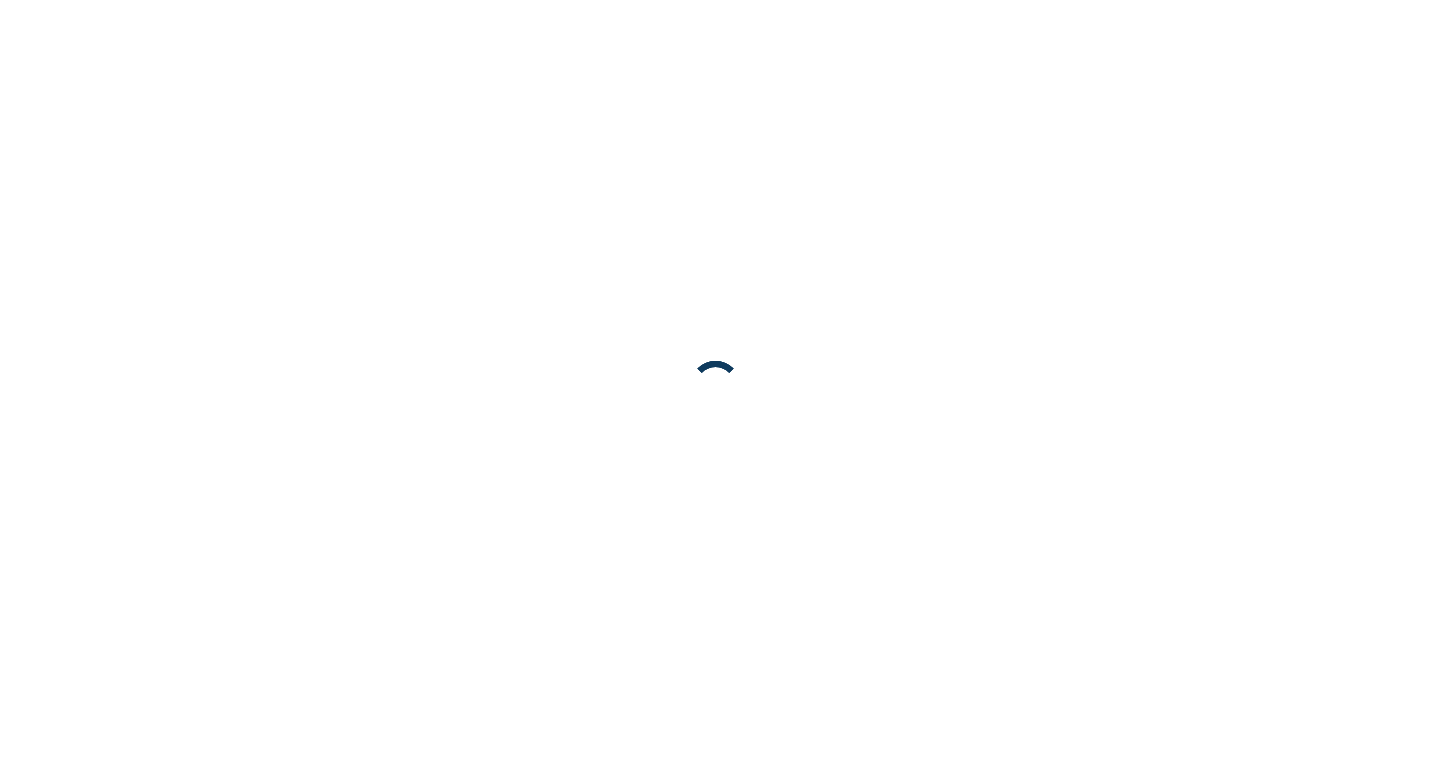 scroll, scrollTop: 0, scrollLeft: 0, axis: both 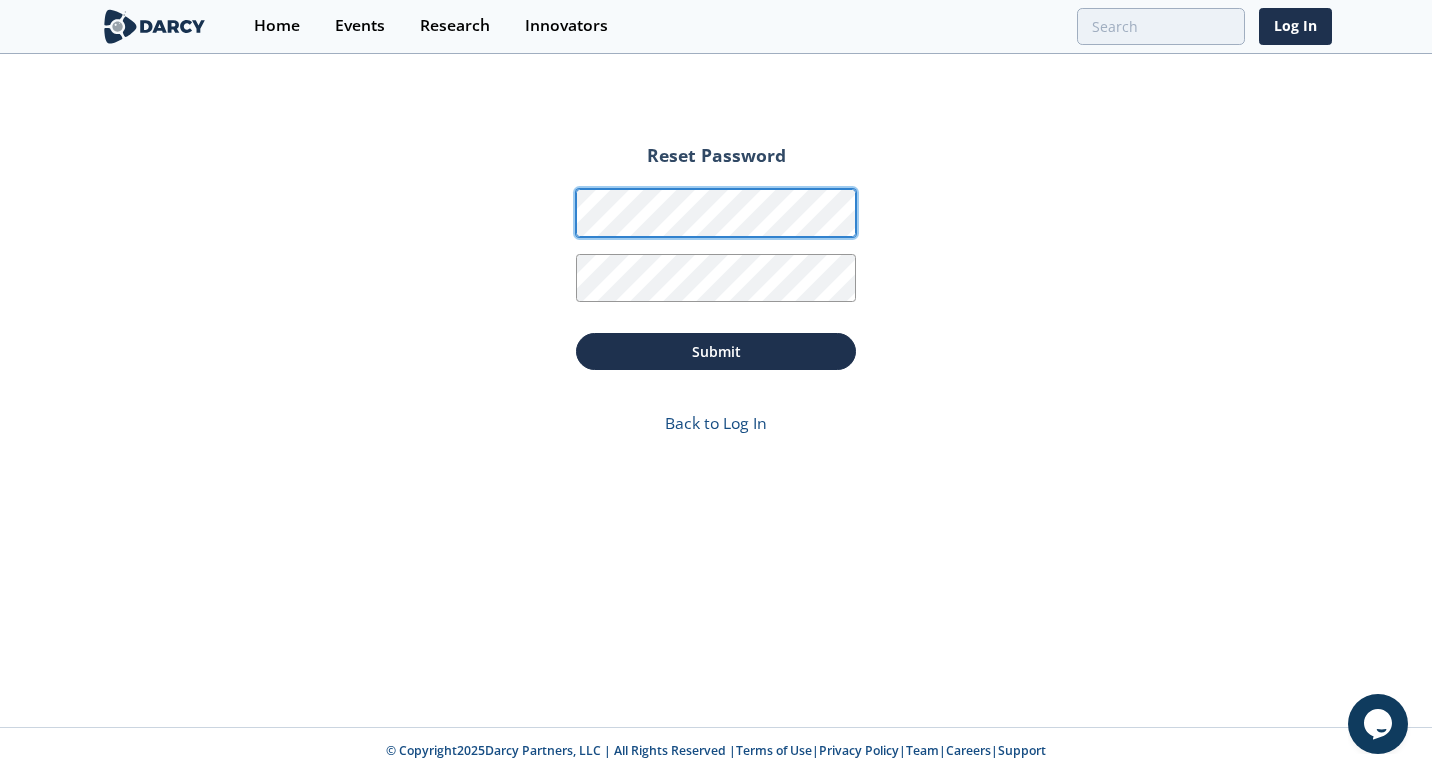 click on "Reset Password
Password
Password Confirmation
Submit
Back to Log In" at bounding box center (716, 295) 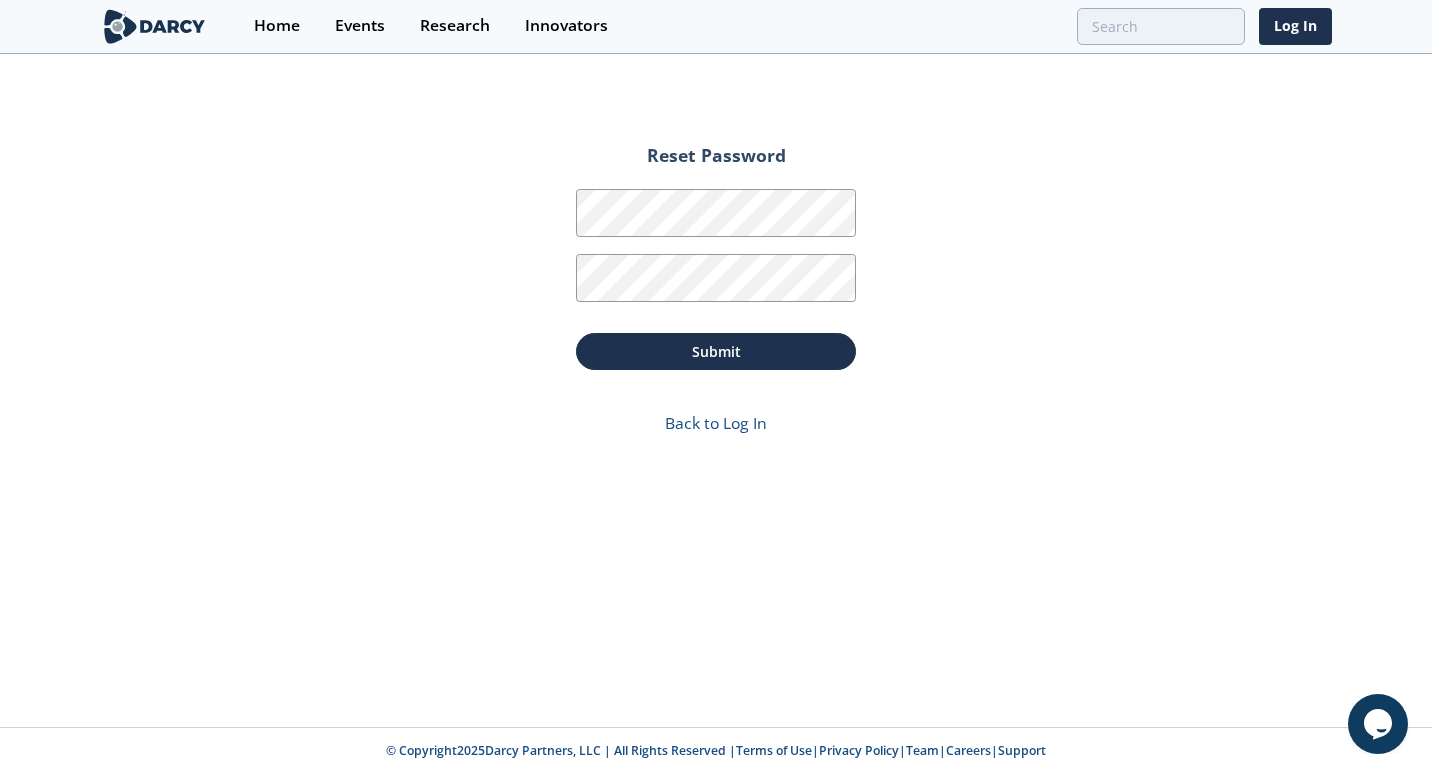 click on "Reset Password
Password
Password Confirmation
Submit
Back to Log In" 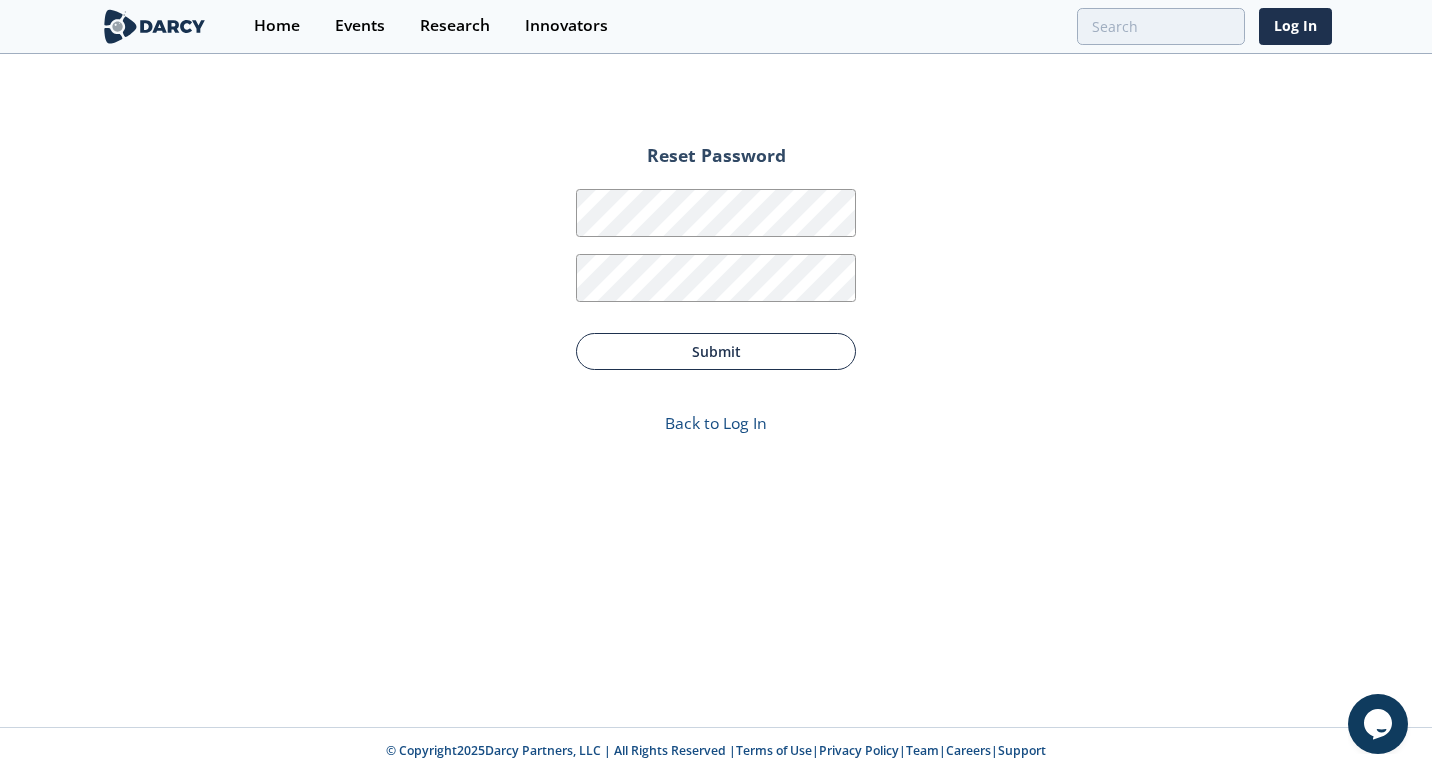 click on "Submit" at bounding box center (716, 351) 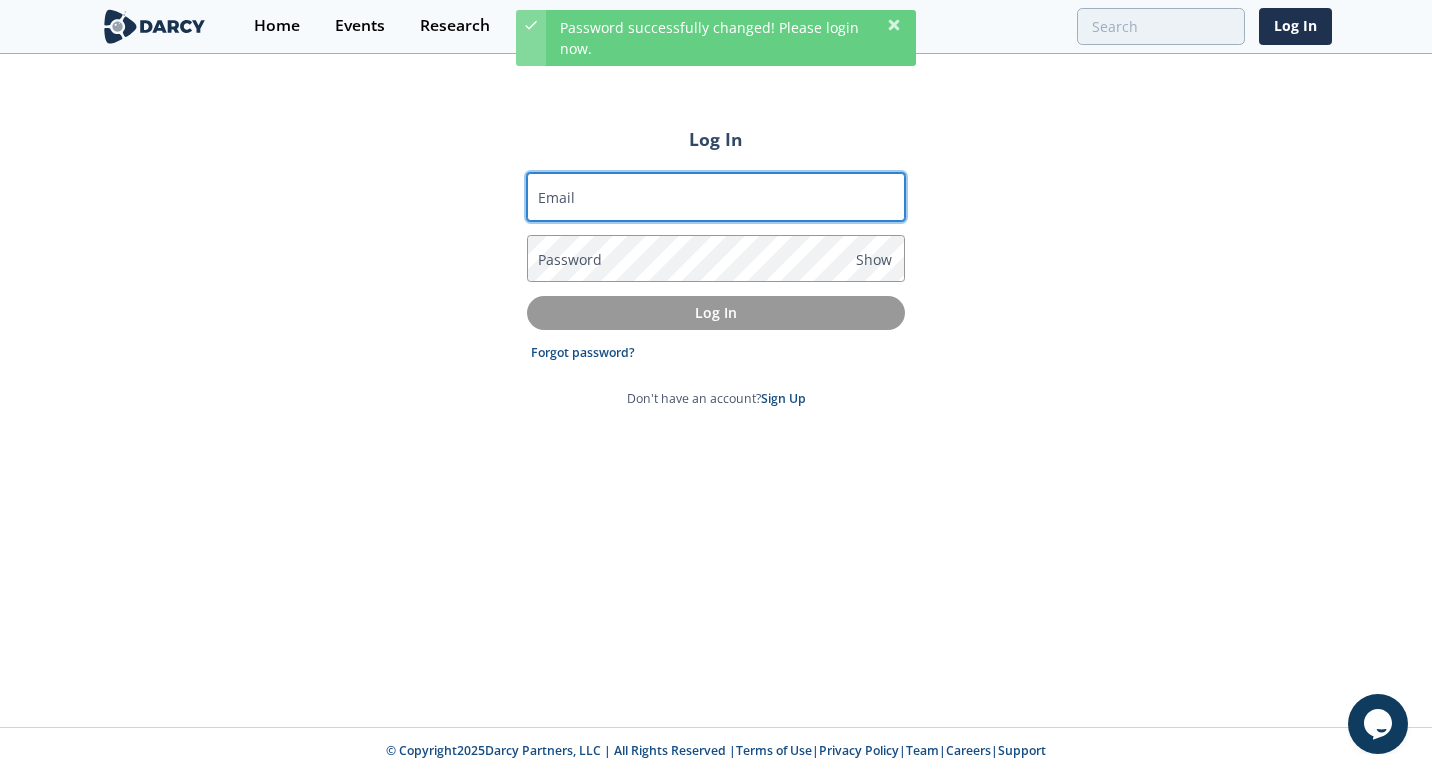 click on "Email" at bounding box center (716, 197) 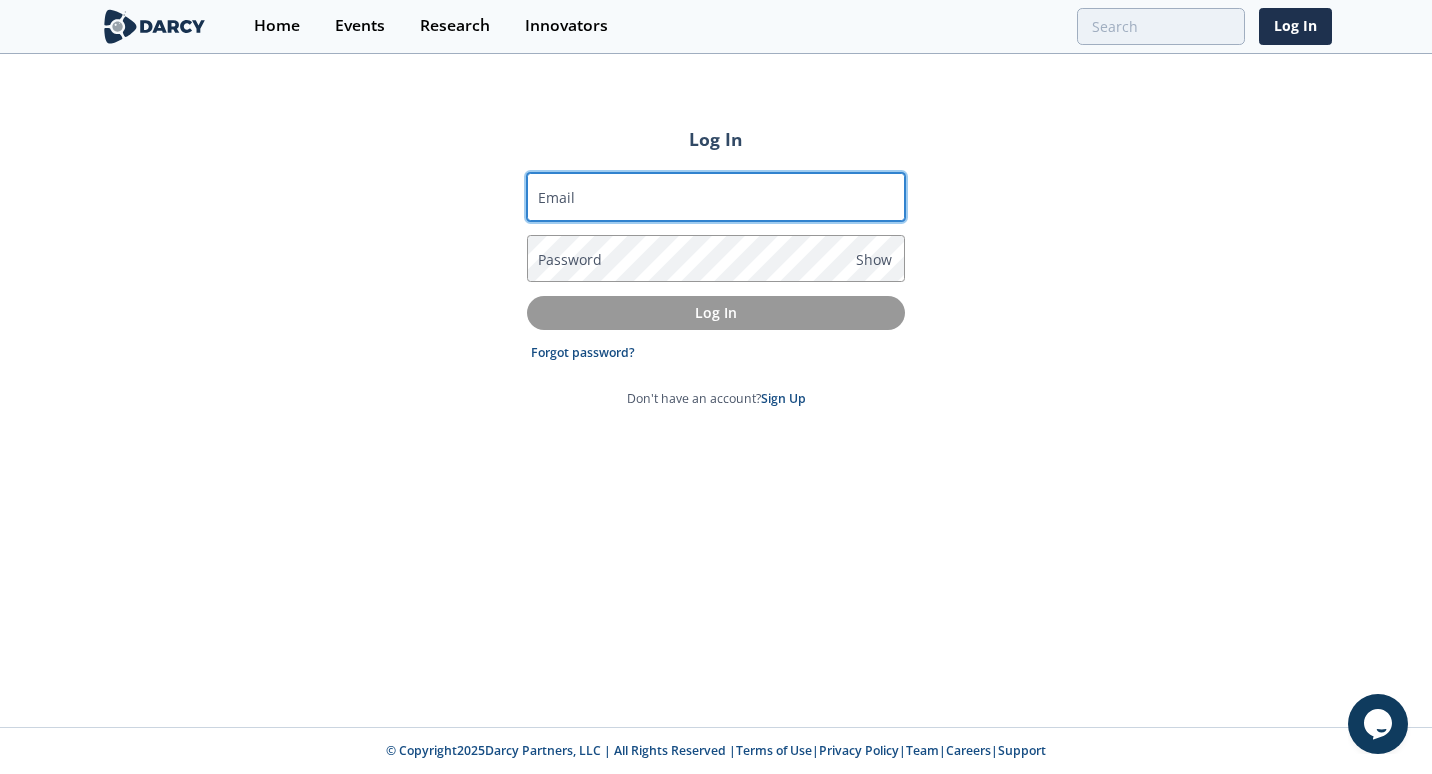 type on "[EMAIL]" 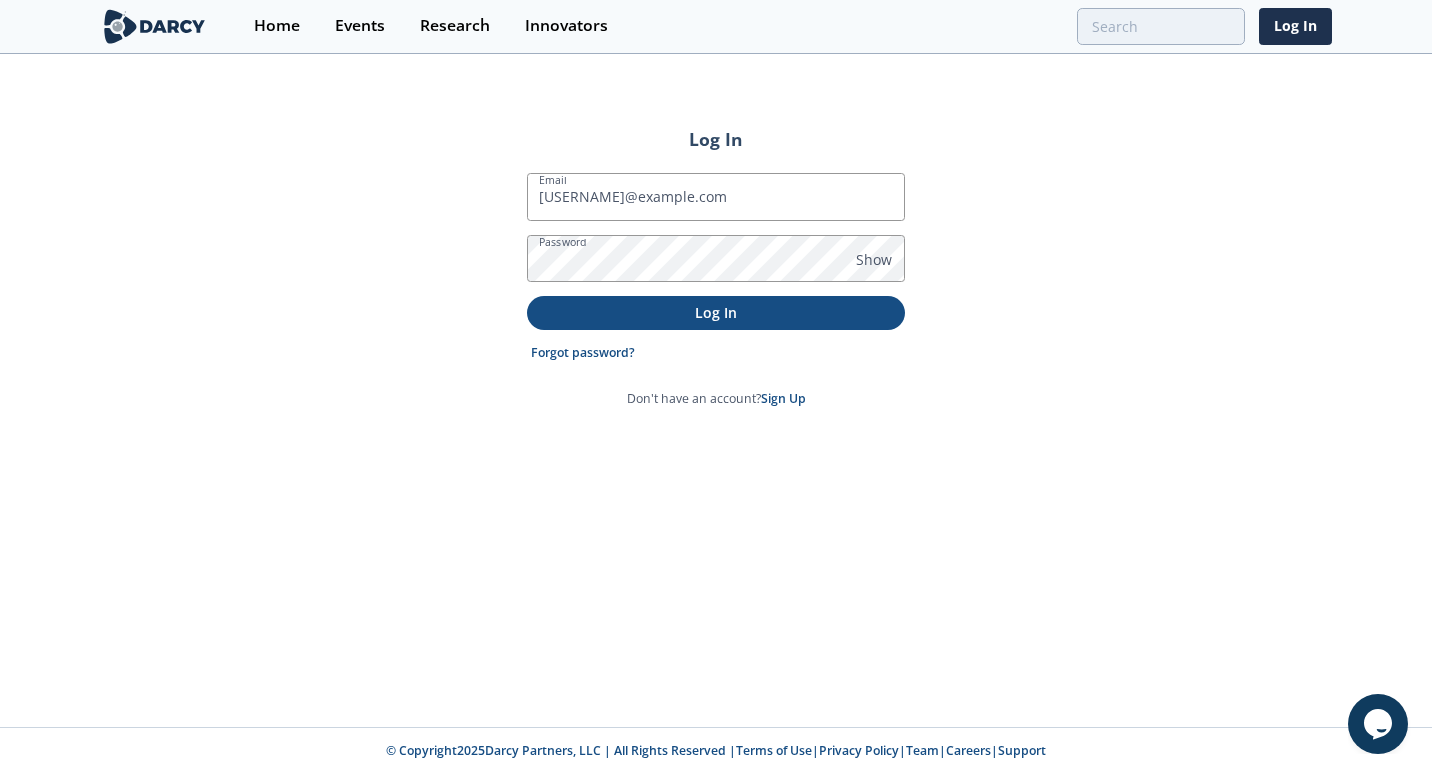 click on "Log In" at bounding box center (716, 312) 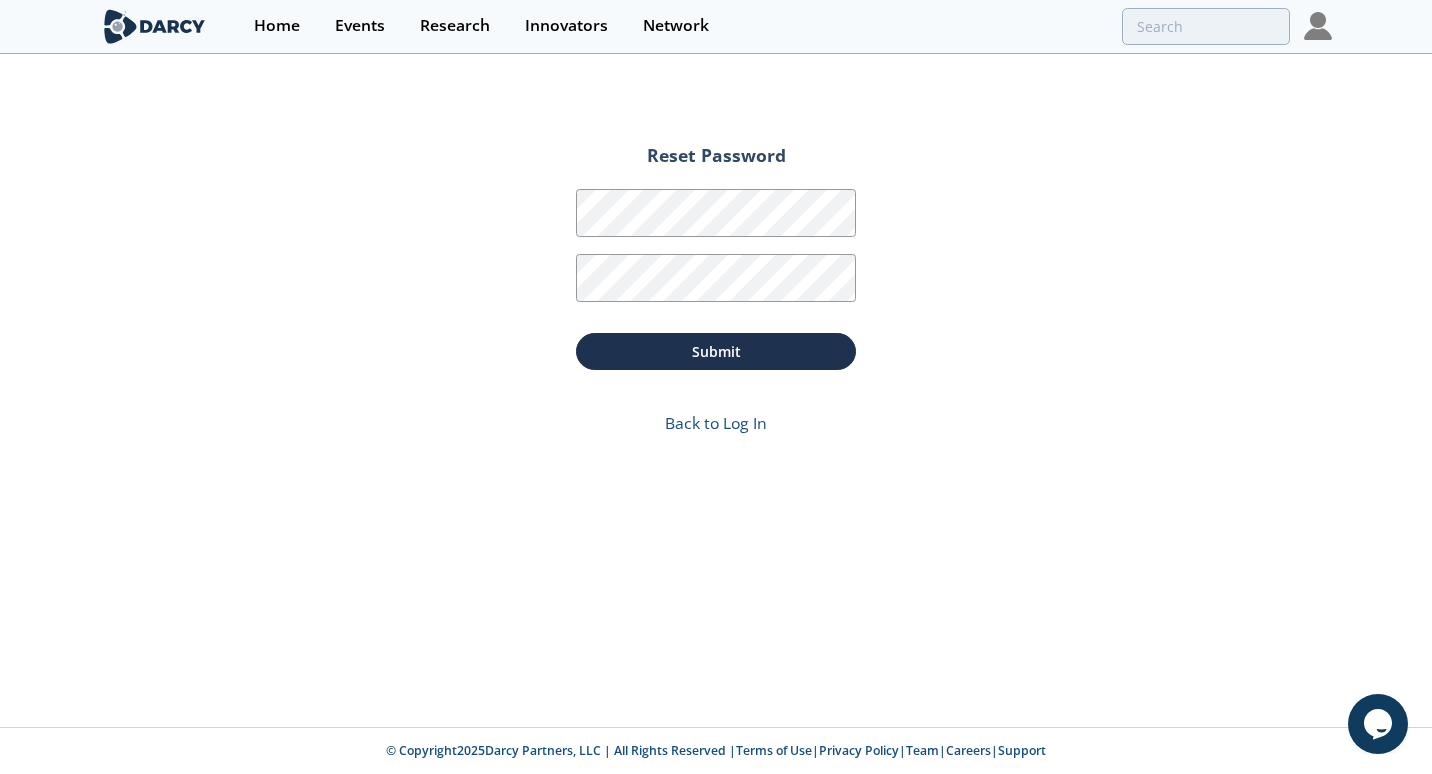 drag, startPoint x: 991, startPoint y: 92, endPoint x: 1043, endPoint y: 547, distance: 457.9618 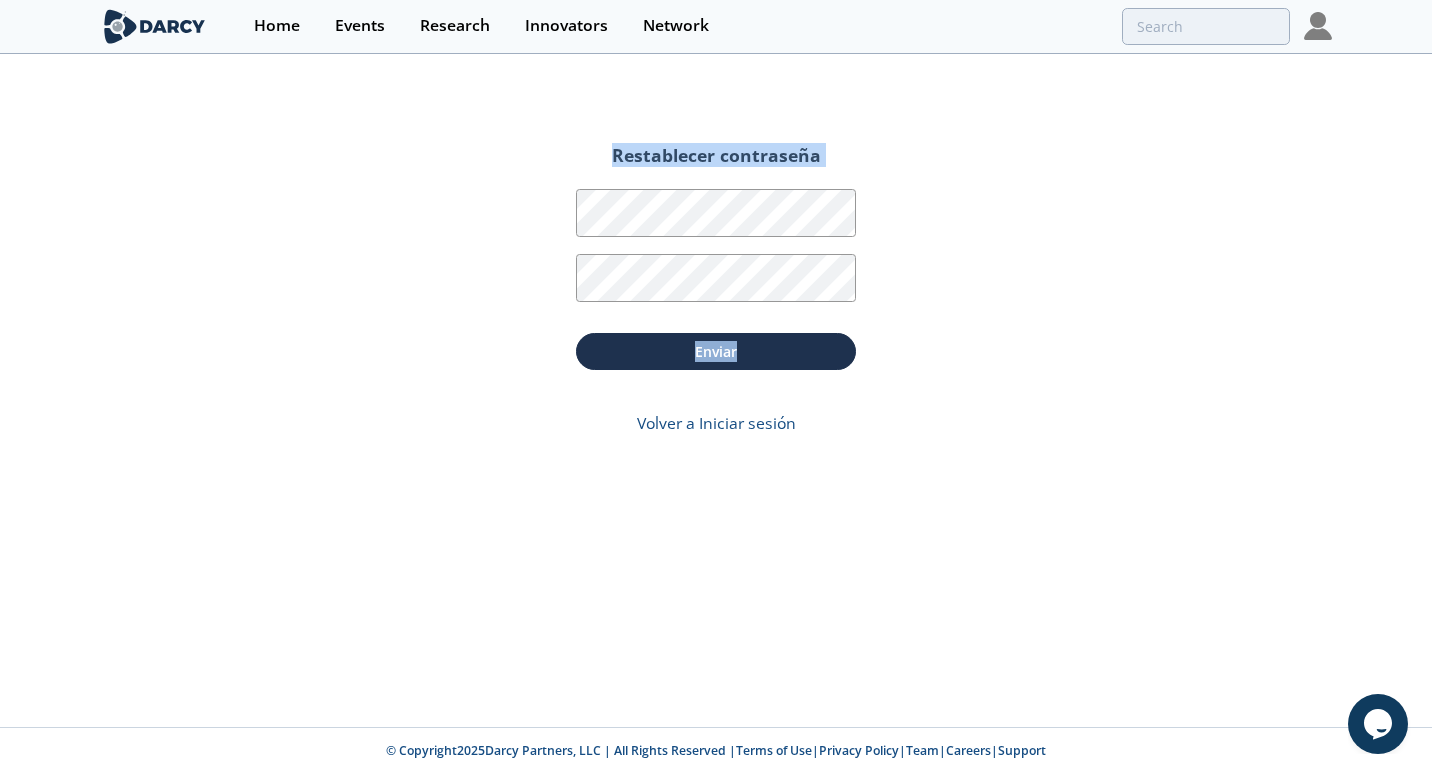 click on "Restablecer contraseña
Contraseña
Confirmación de contraseña
Enviar
Volver a Iniciar sesión" 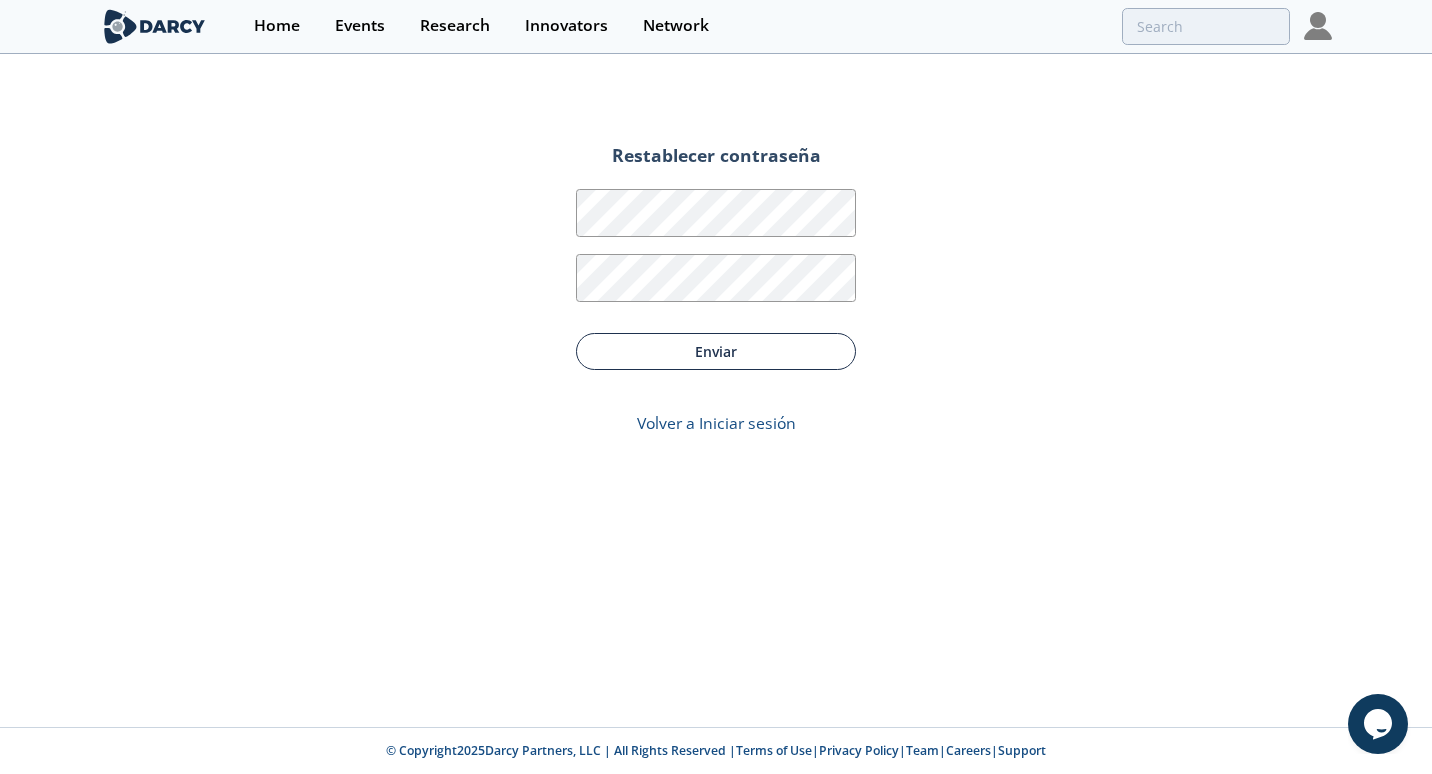 drag, startPoint x: 991, startPoint y: 385, endPoint x: 669, endPoint y: 364, distance: 322.68405 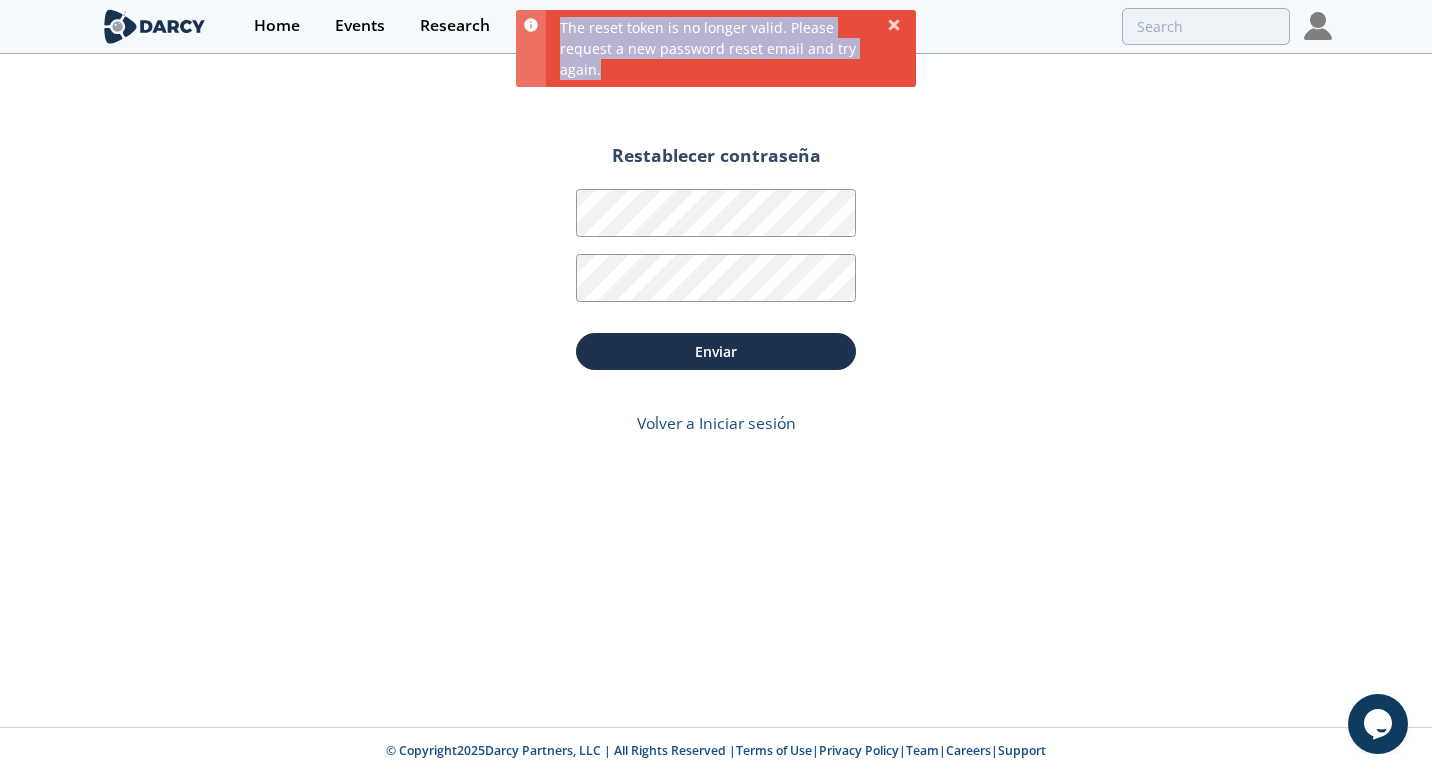 drag, startPoint x: 561, startPoint y: 21, endPoint x: 653, endPoint y: 75, distance: 106.677086 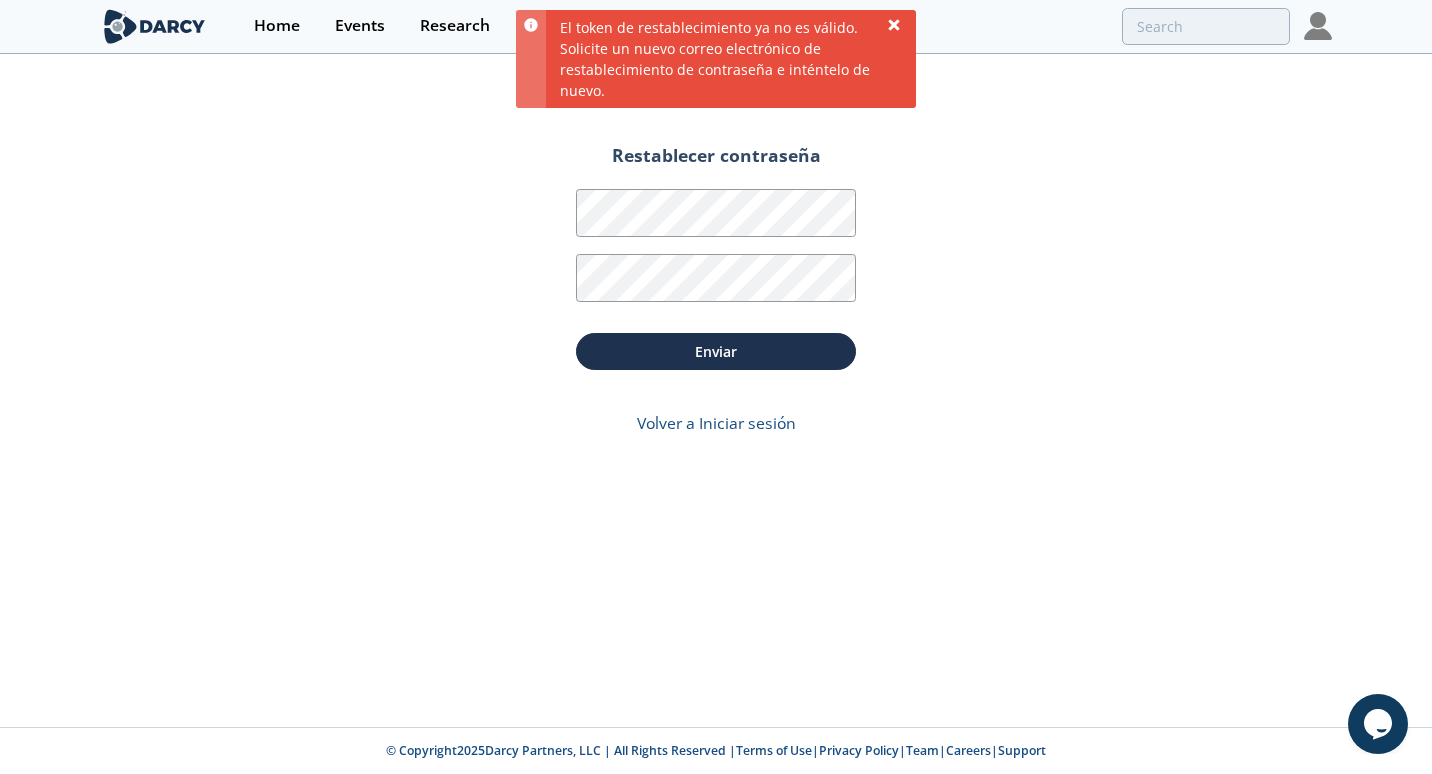 click 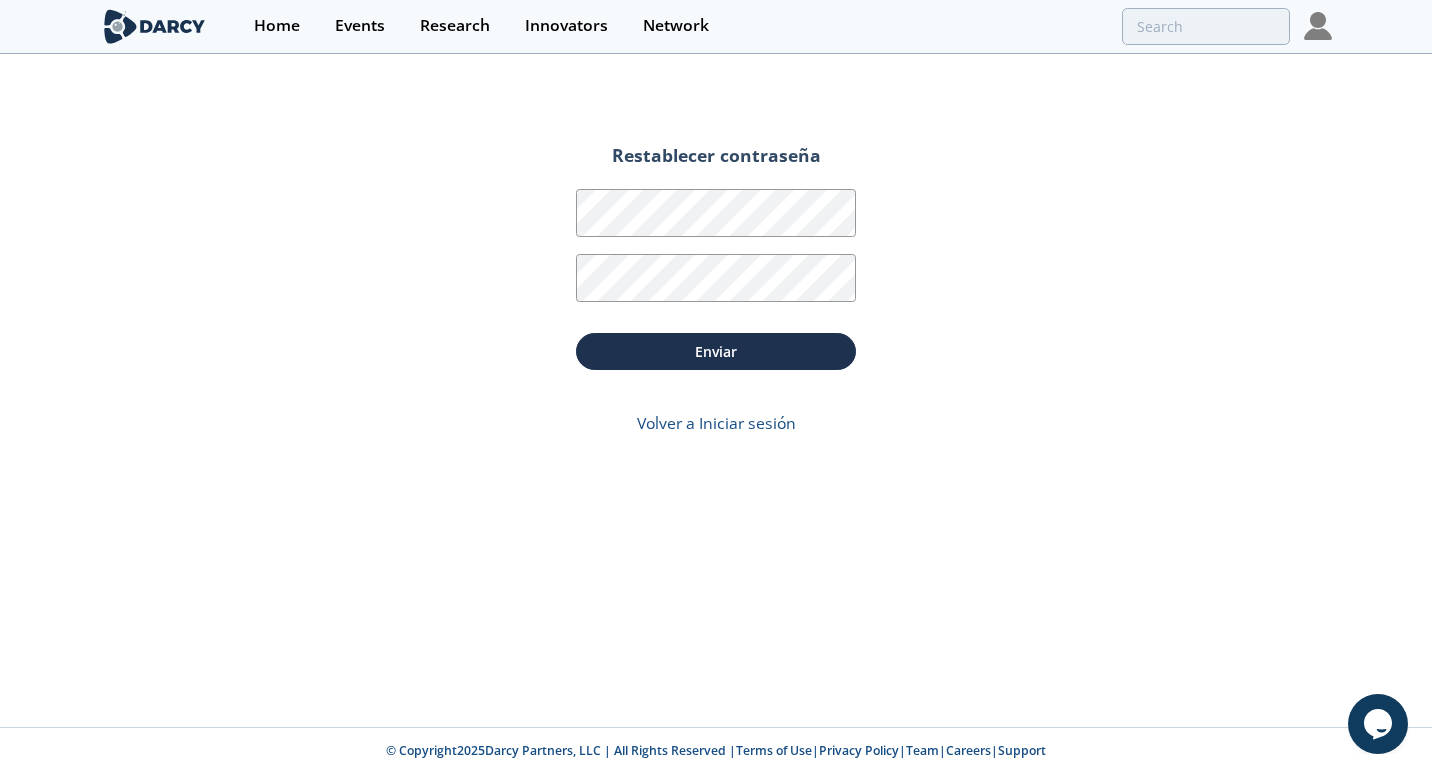 drag, startPoint x: 953, startPoint y: 352, endPoint x: 969, endPoint y: 338, distance: 21.260292 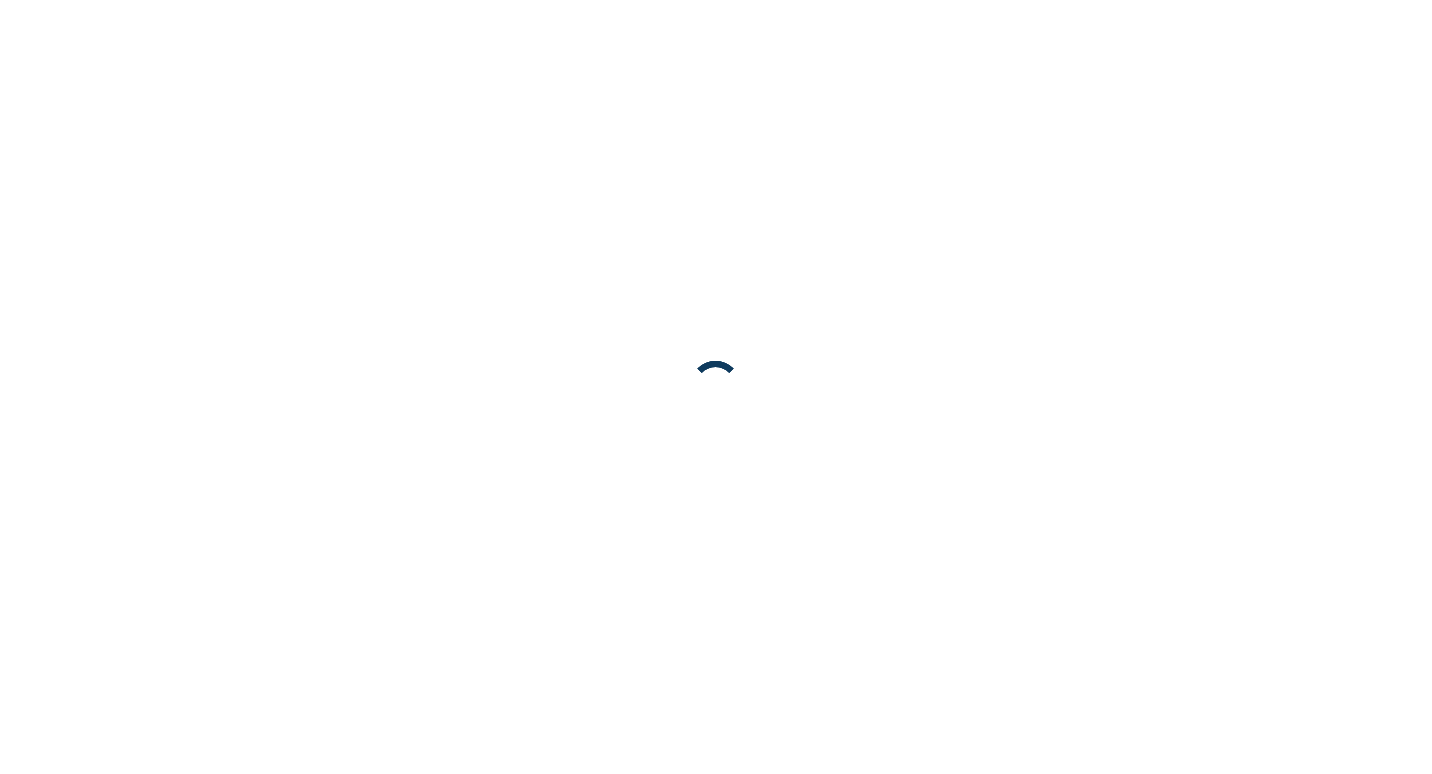 scroll, scrollTop: 0, scrollLeft: 0, axis: both 